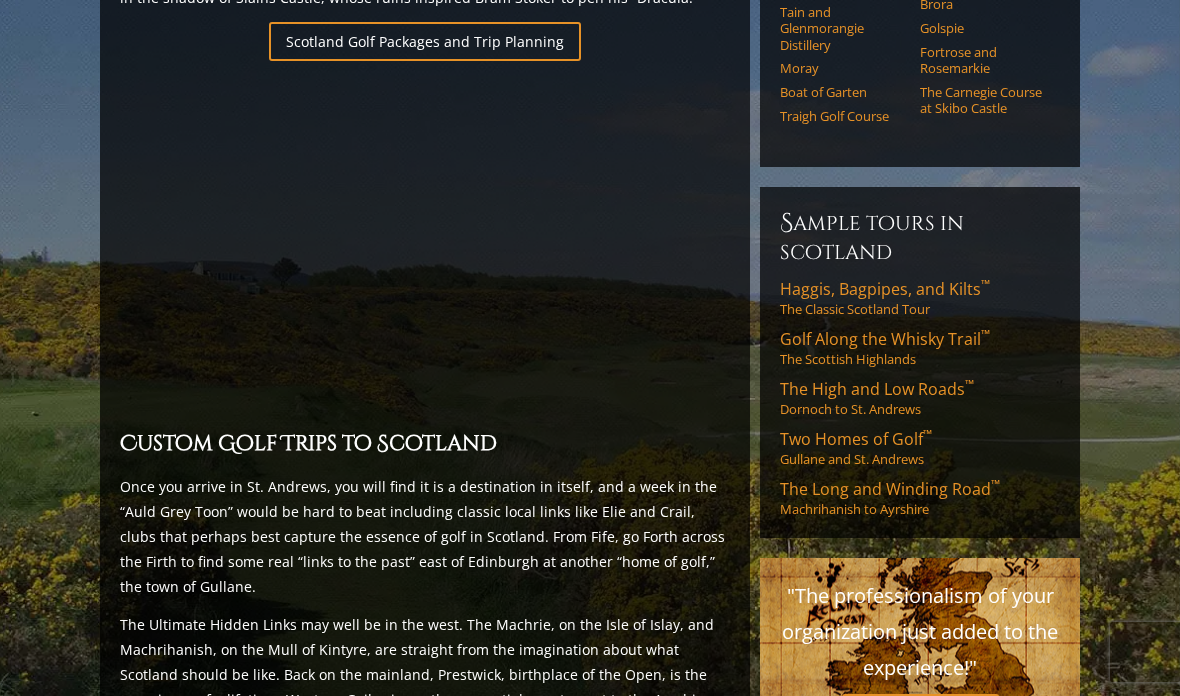 scroll, scrollTop: 1428, scrollLeft: 0, axis: vertical 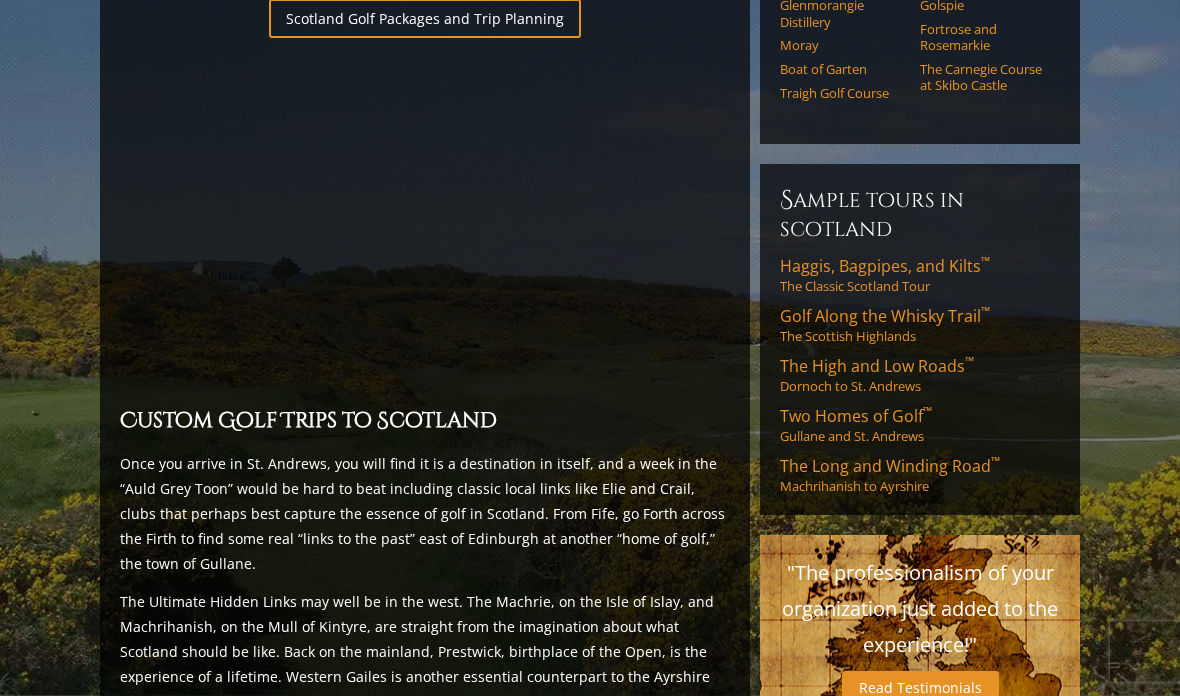 click on "The Long and Winding Road ™" at bounding box center (890, 467) 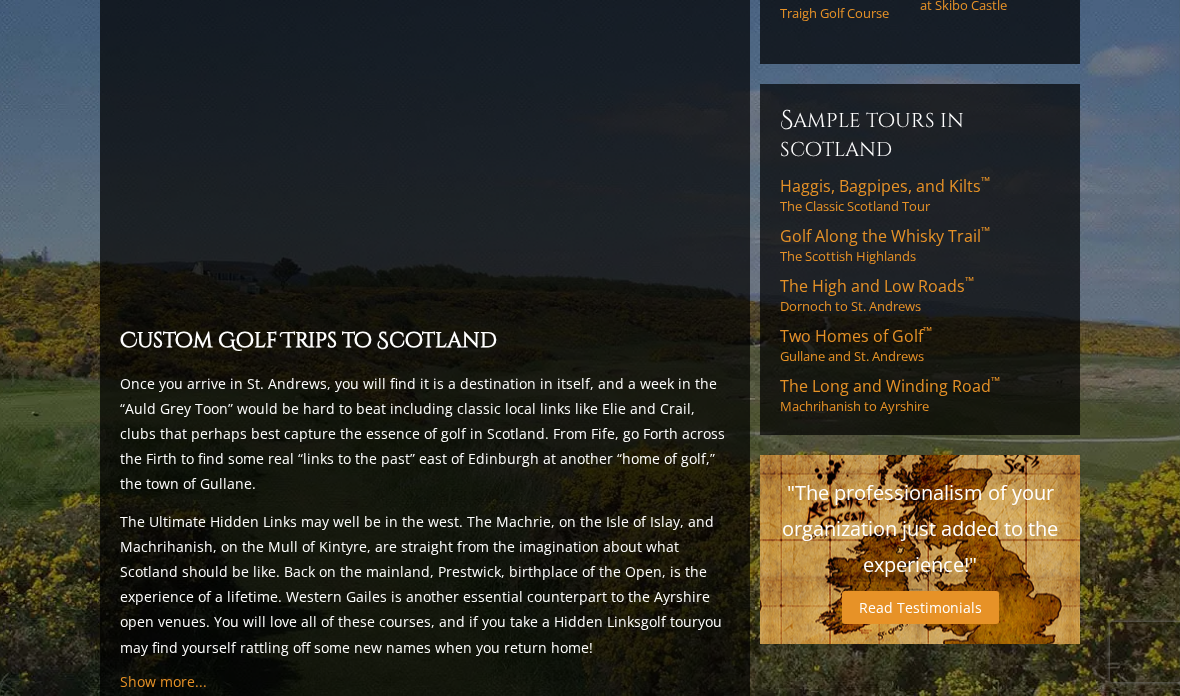 click on "Haggis, Bagpipes, and Kilts ™" at bounding box center [885, 186] 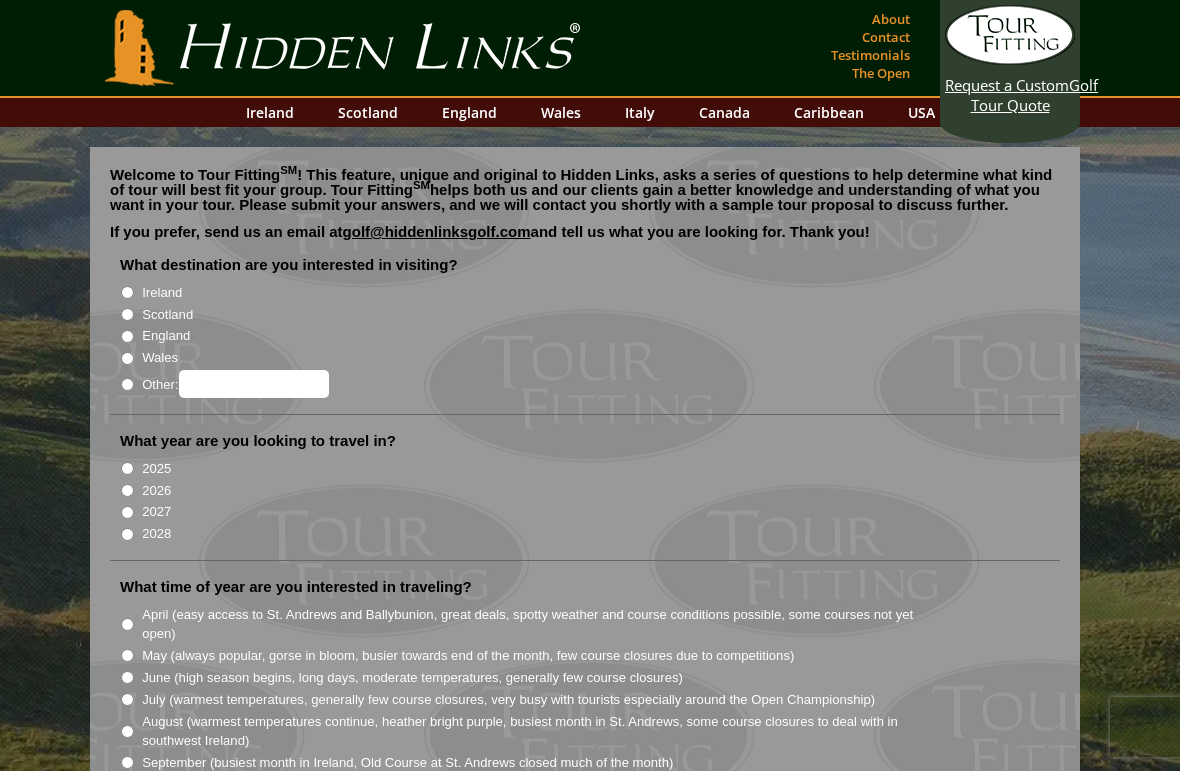 scroll, scrollTop: 0, scrollLeft: 0, axis: both 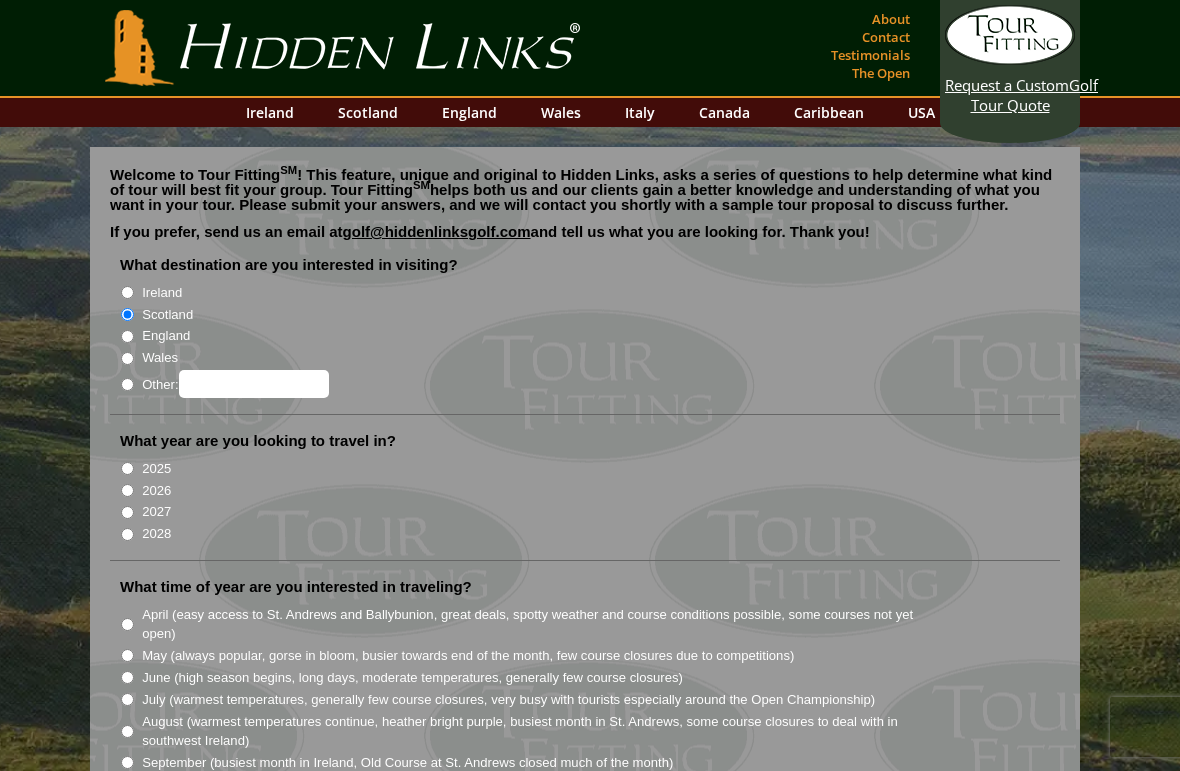 click on "2026" at bounding box center [127, 490] 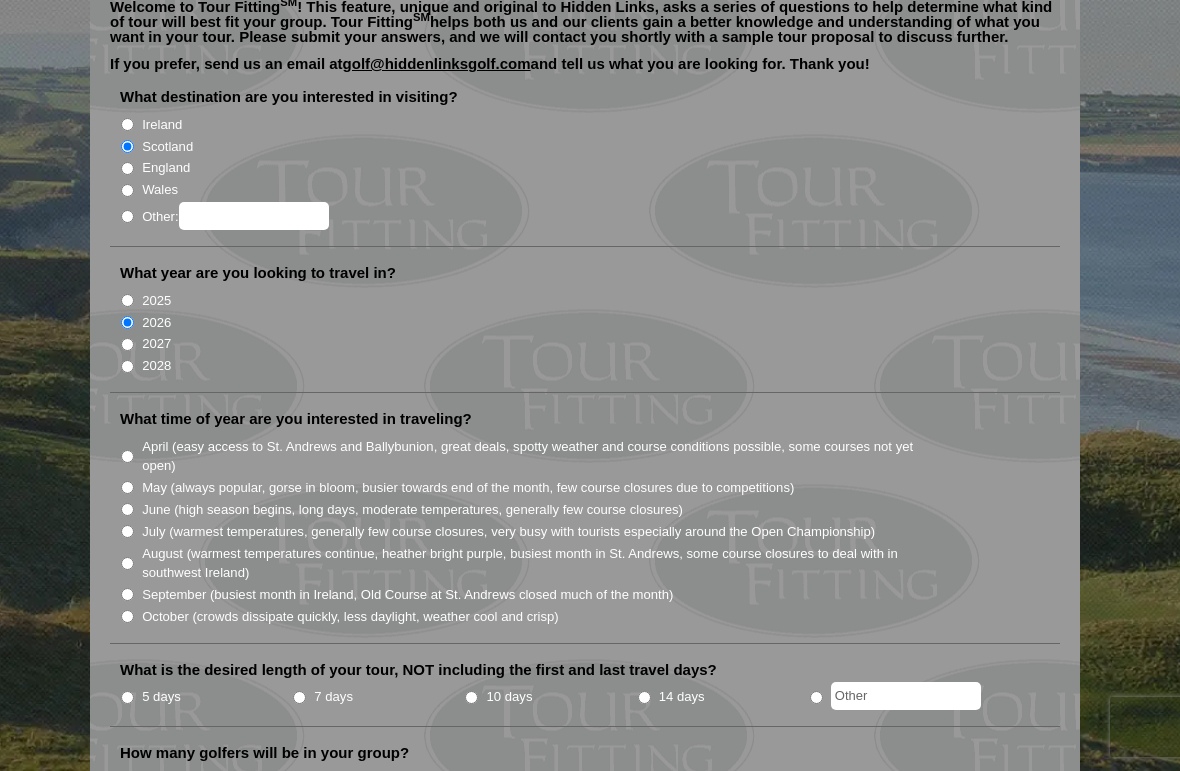 scroll, scrollTop: 171, scrollLeft: 0, axis: vertical 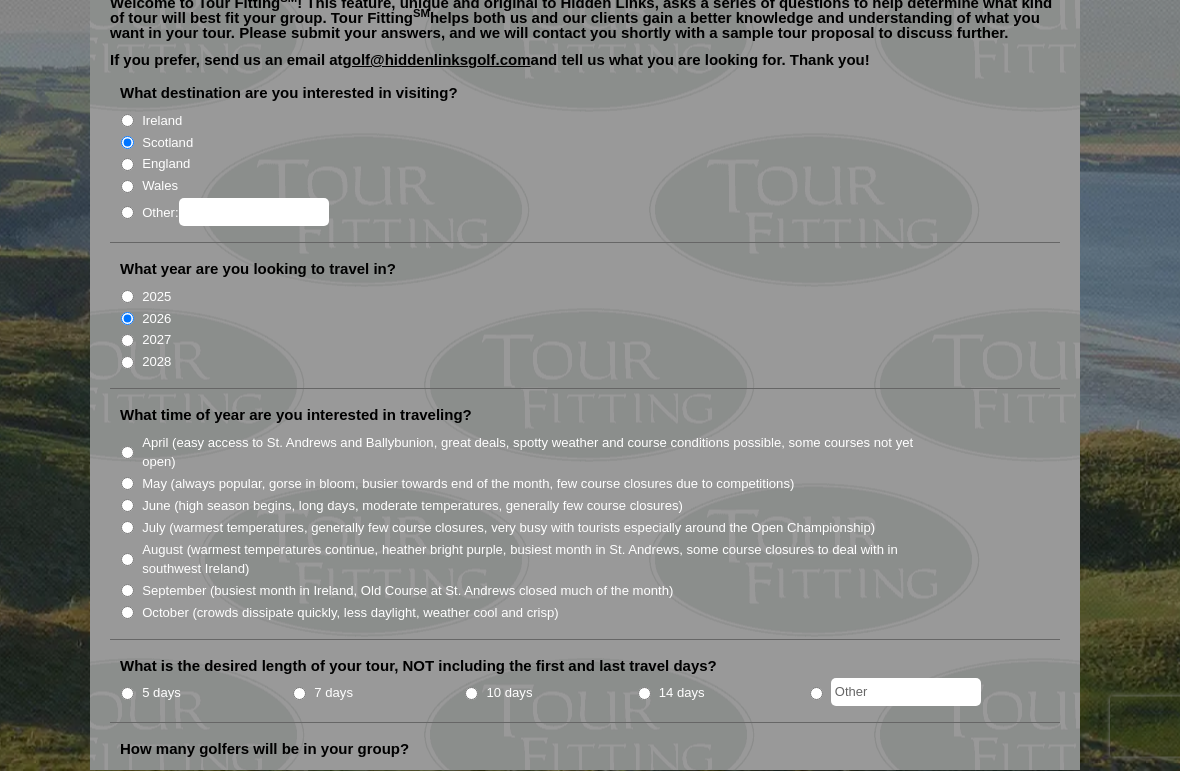 click on "May (always popular, gorse in bloom, busier towards end of the month, few course closures due to competitions)" at bounding box center (127, 484) 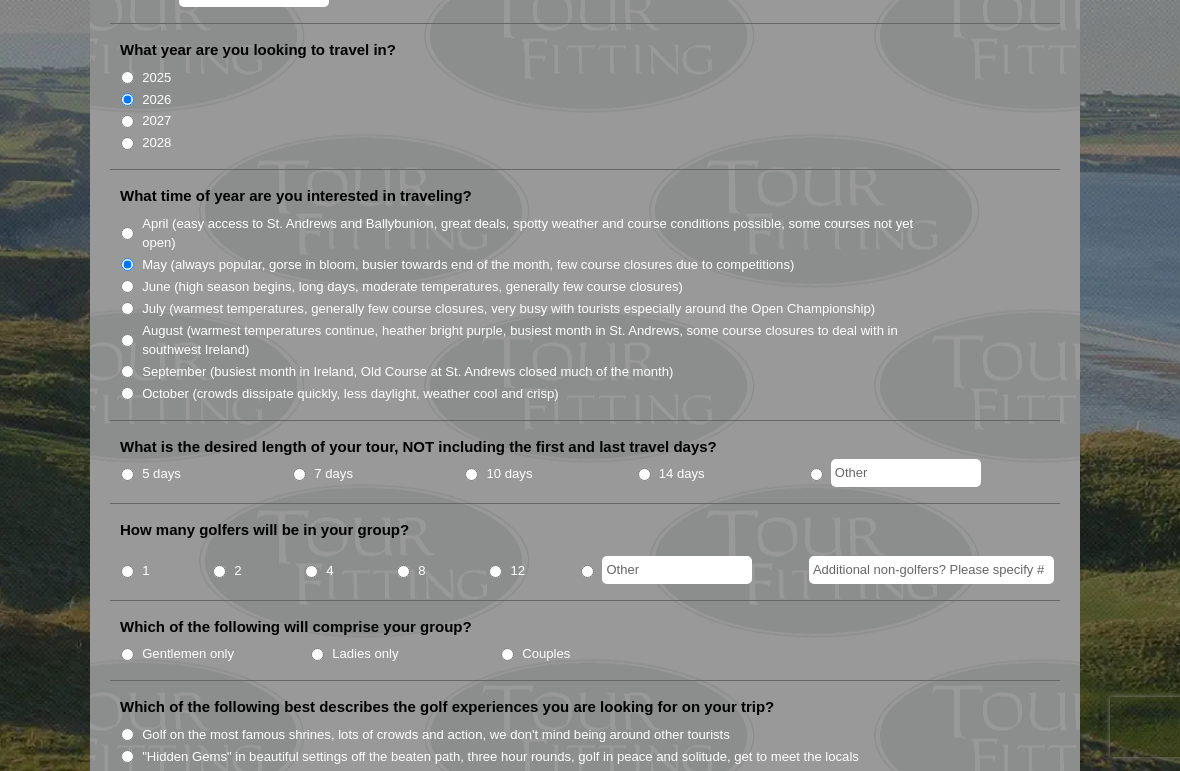 scroll, scrollTop: 443, scrollLeft: 0, axis: vertical 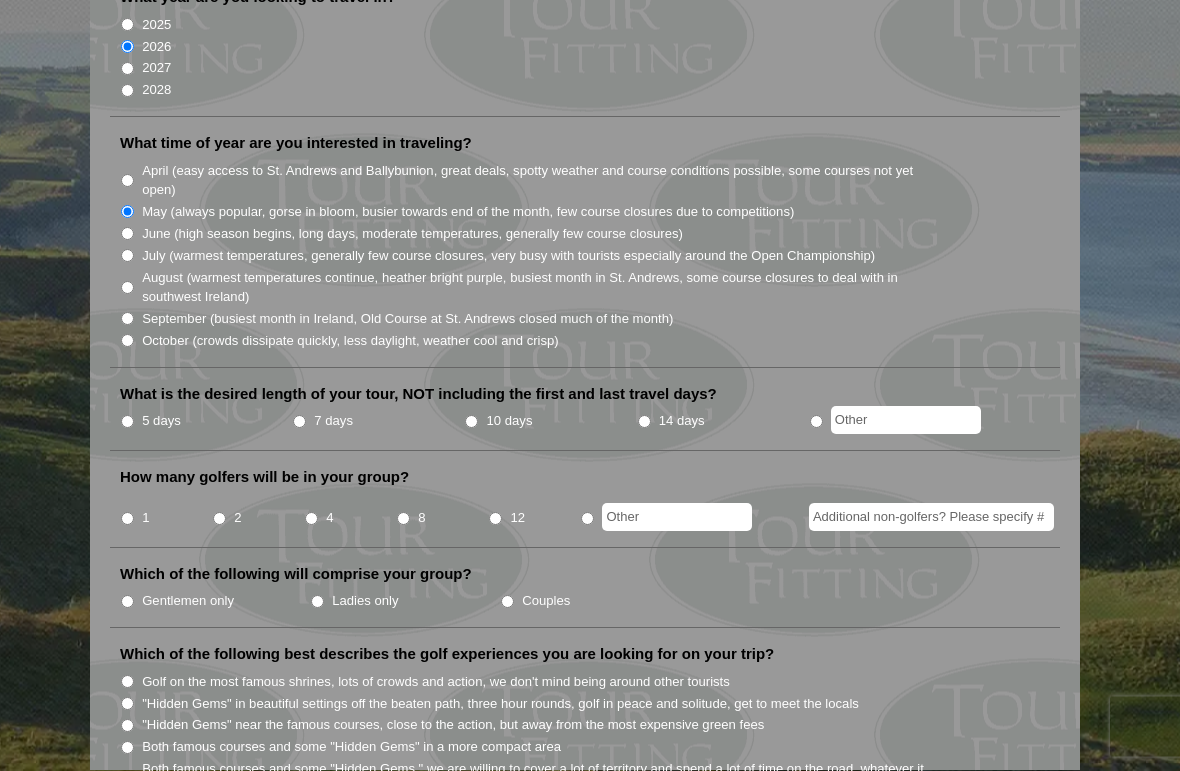 click on "10 days" at bounding box center [550, 422] 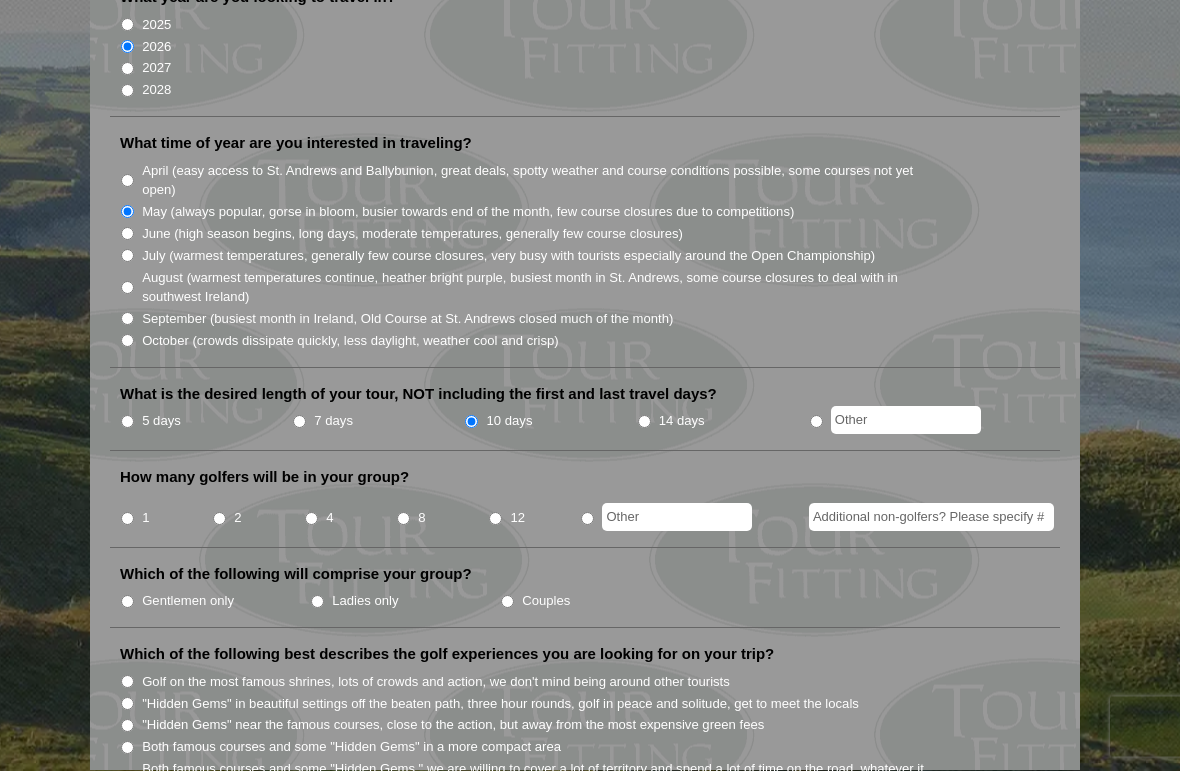 click on "2" at bounding box center [219, 519] 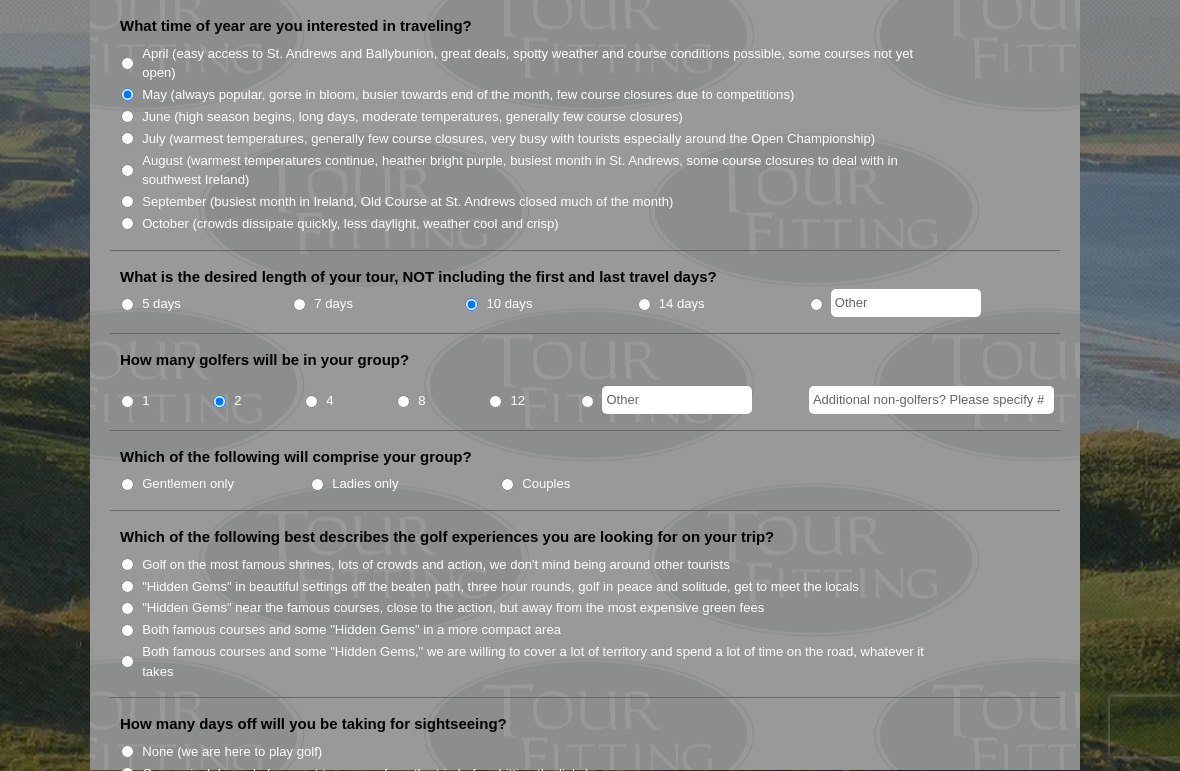 scroll, scrollTop: 561, scrollLeft: 0, axis: vertical 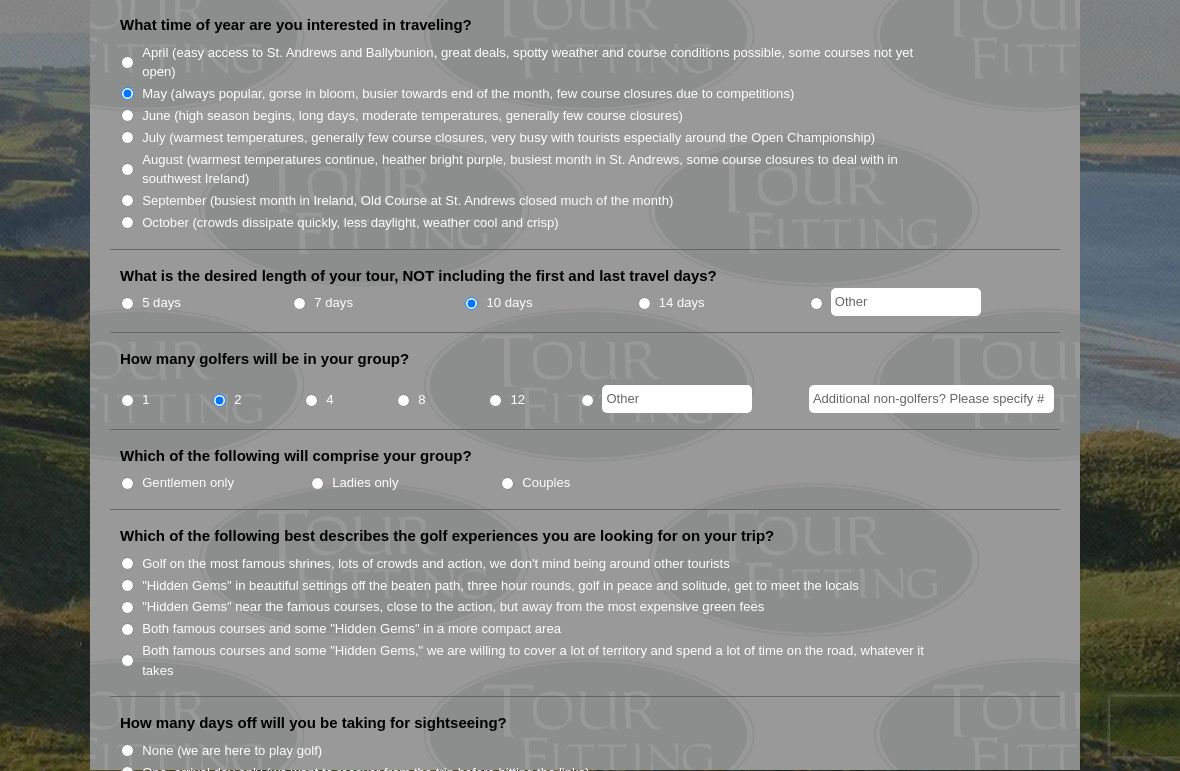 click on "Couples" at bounding box center [507, 484] 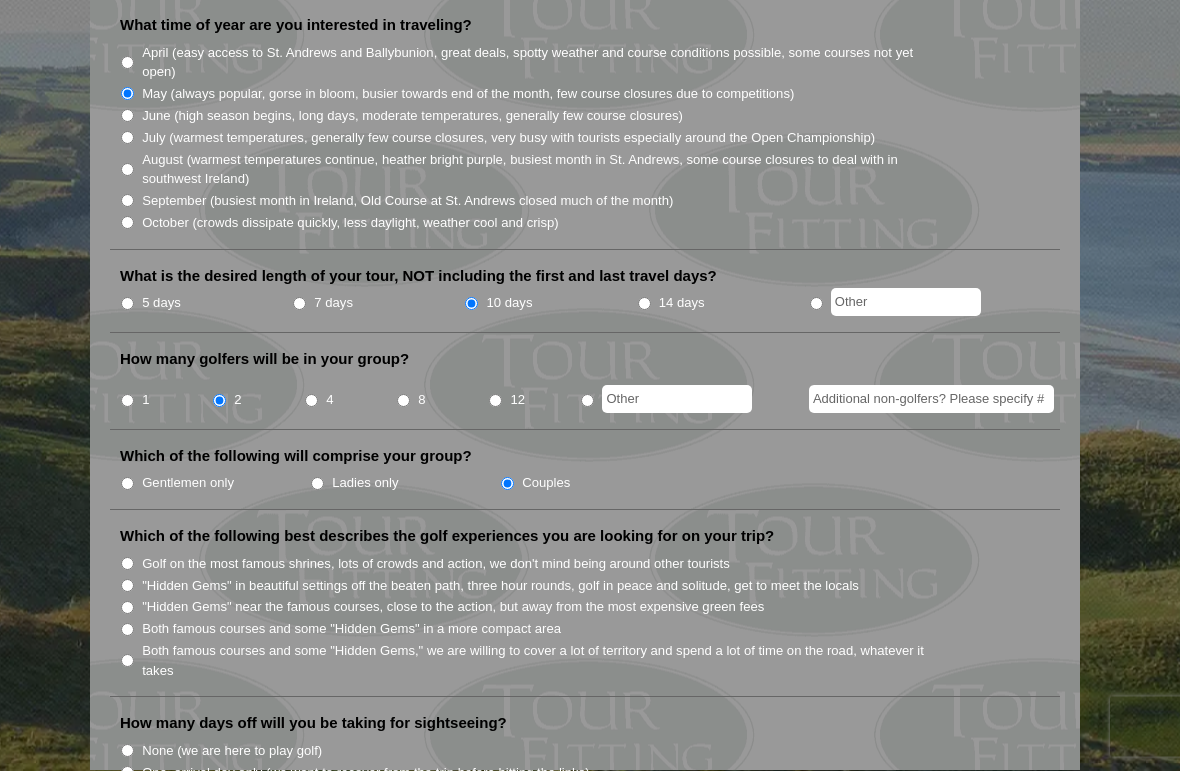 click on ""Hidden Gems" in beautiful settings off the beaten path, three hour rounds, golf in peace and solitude, get to meet the locals" at bounding box center [127, 586] 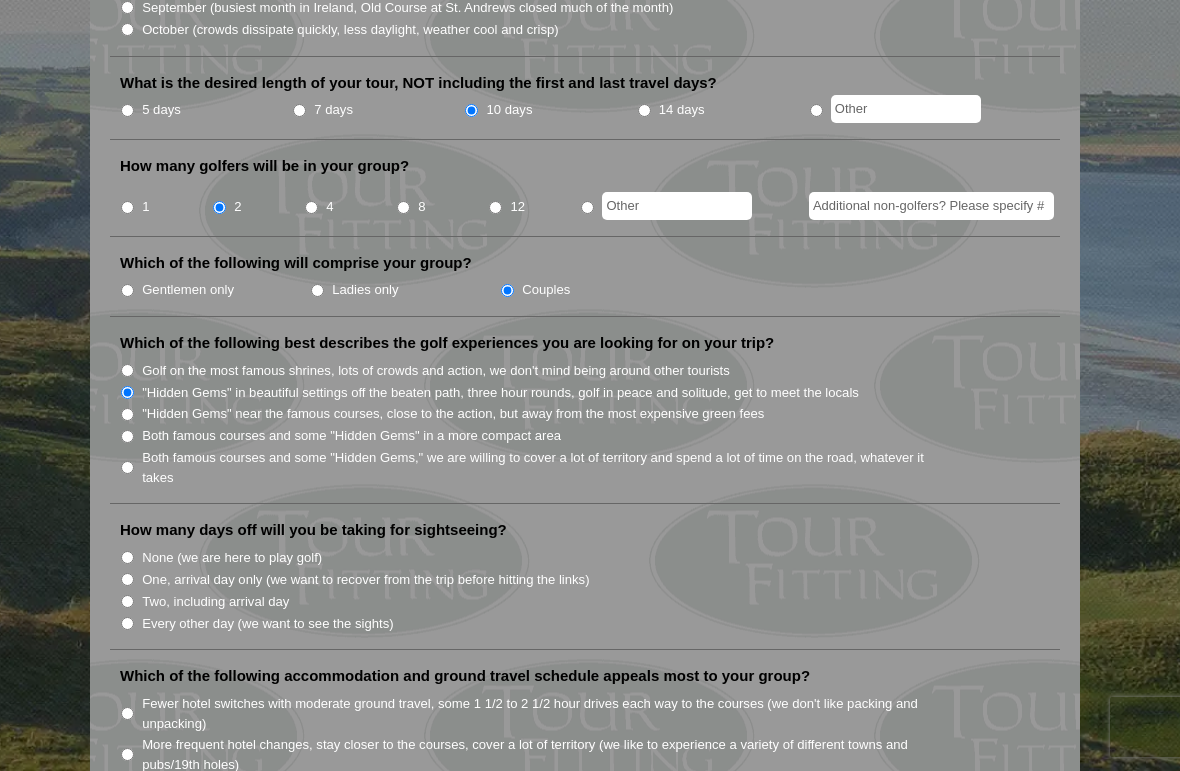 scroll, scrollTop: 759, scrollLeft: 0, axis: vertical 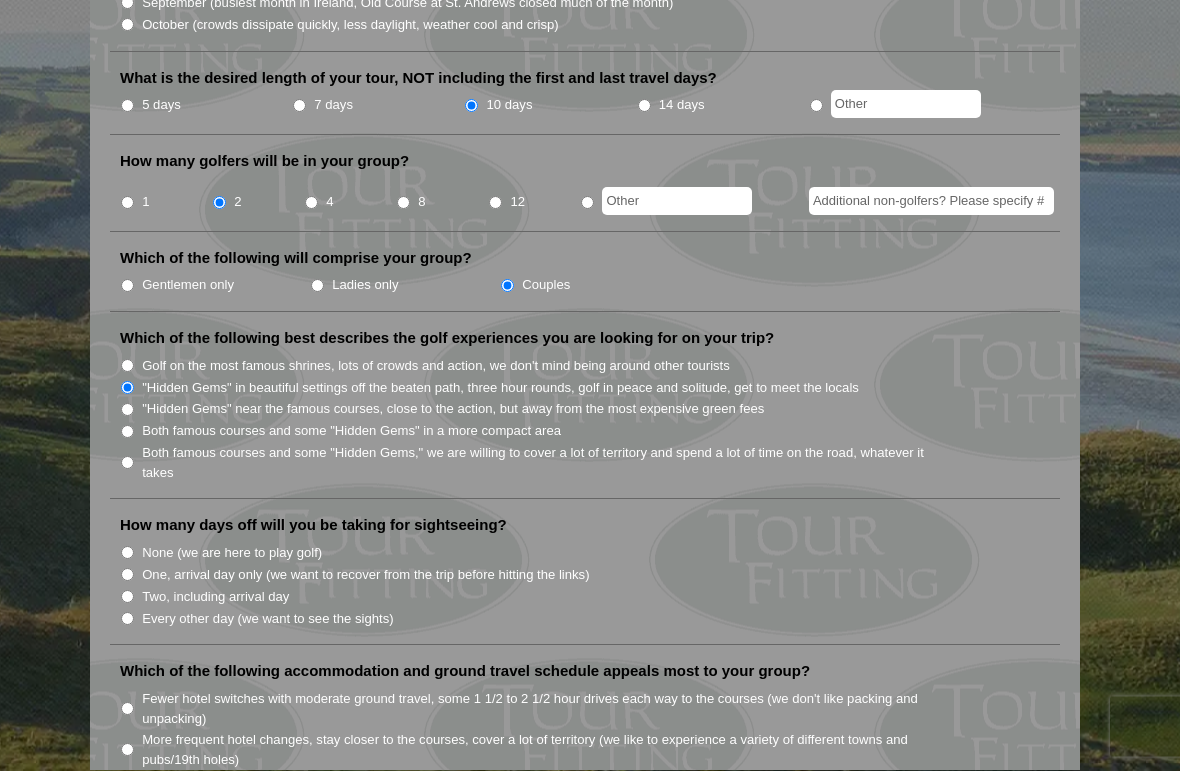 click on "Every other day (we want to see the sights)" at bounding box center [127, 619] 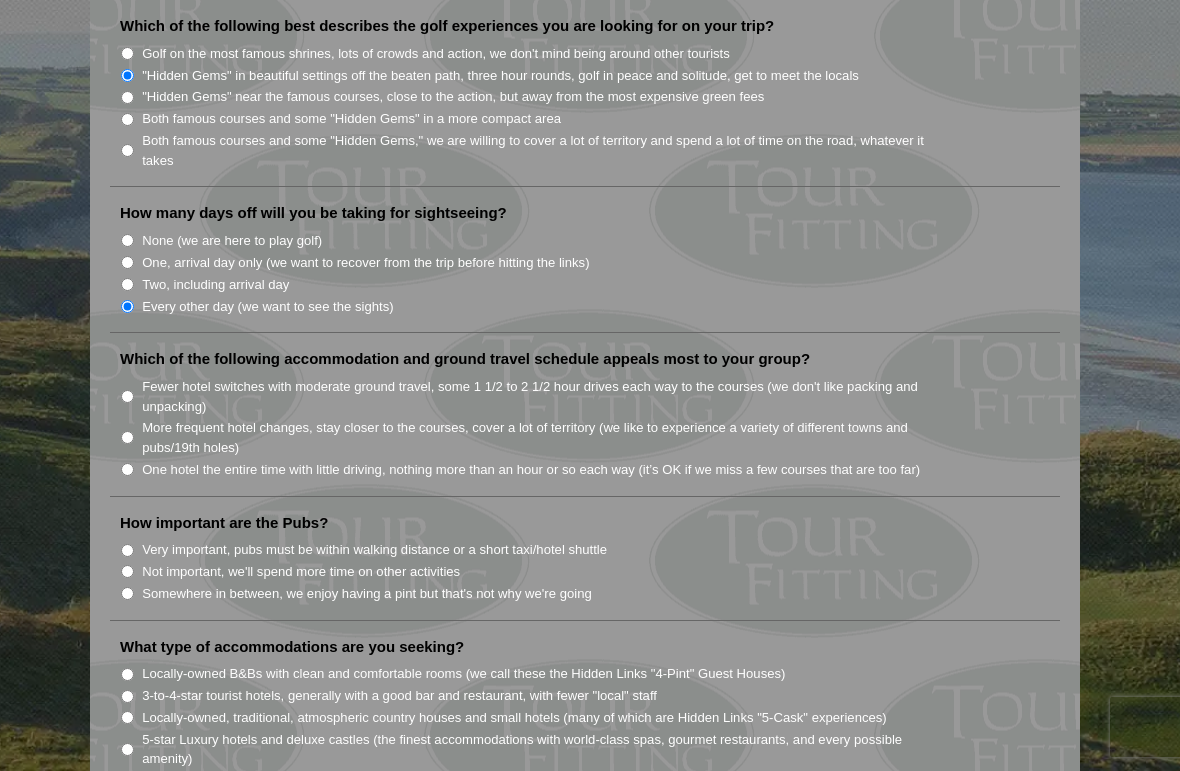 scroll, scrollTop: 1090, scrollLeft: 0, axis: vertical 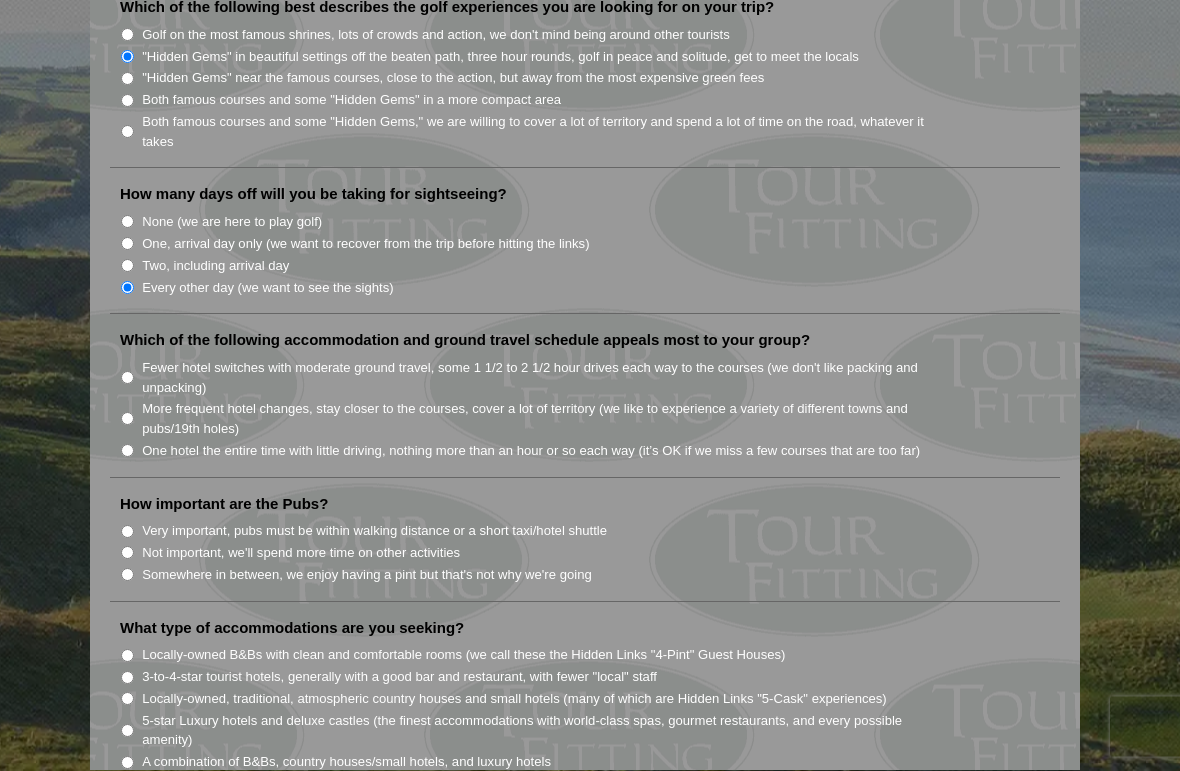 click on "Very important, pubs must be within walking distance or a short taxi/hotel shuttle" at bounding box center (127, 532) 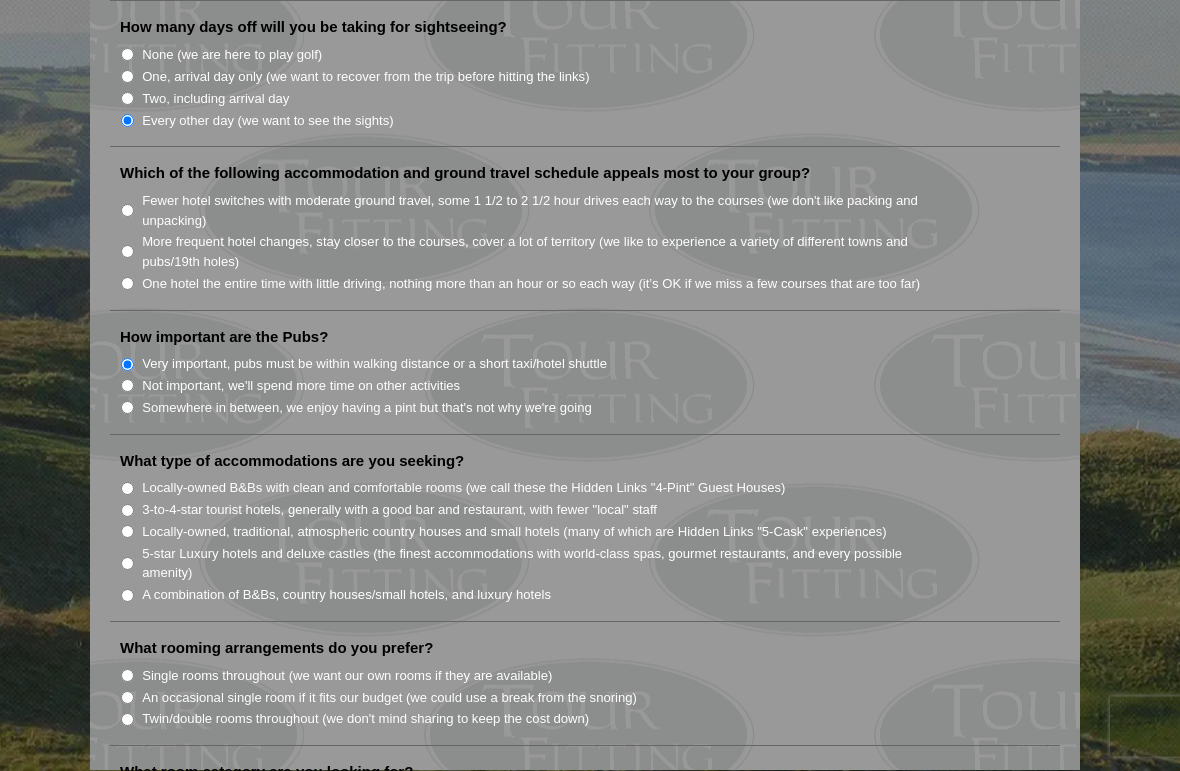 scroll, scrollTop: 1258, scrollLeft: 0, axis: vertical 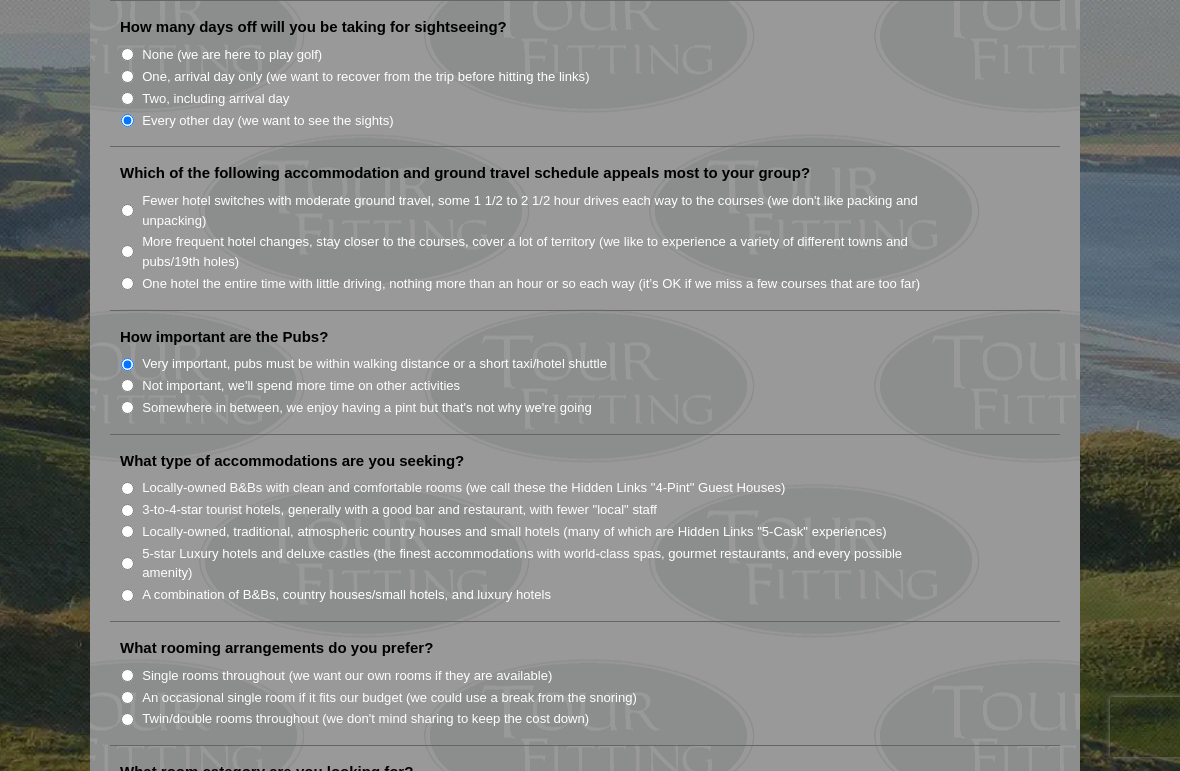 click on "A combination of B&Bs, country houses/small hotels, and luxury hotels" at bounding box center [127, 595] 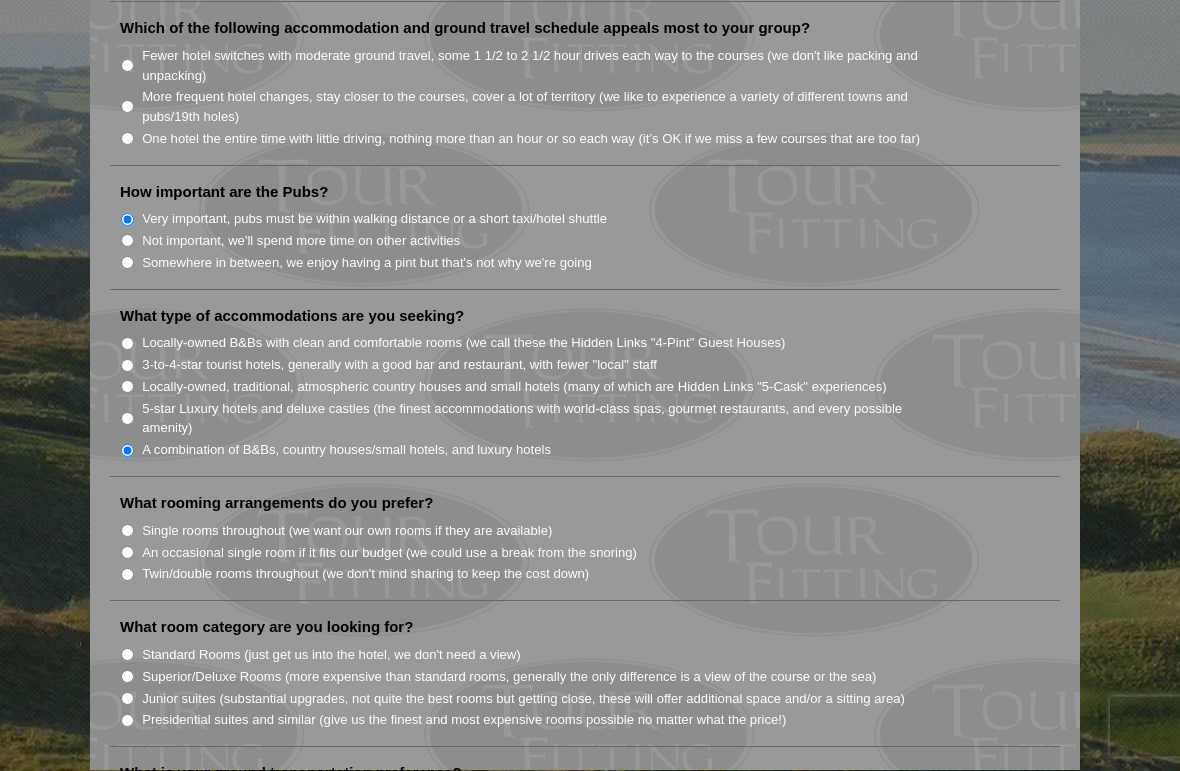 scroll, scrollTop: 1404, scrollLeft: 0, axis: vertical 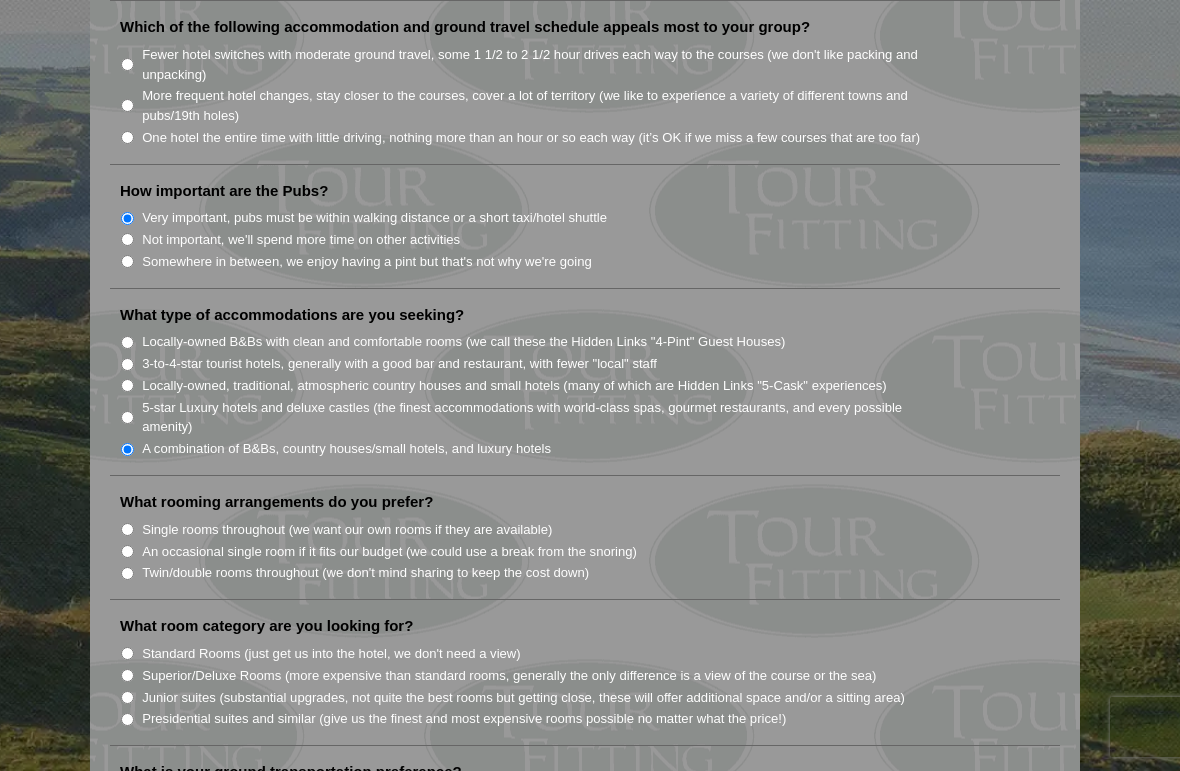 click on "Twin/double rooms throughout (we don't mind sharing to keep the cost down)" at bounding box center [127, 573] 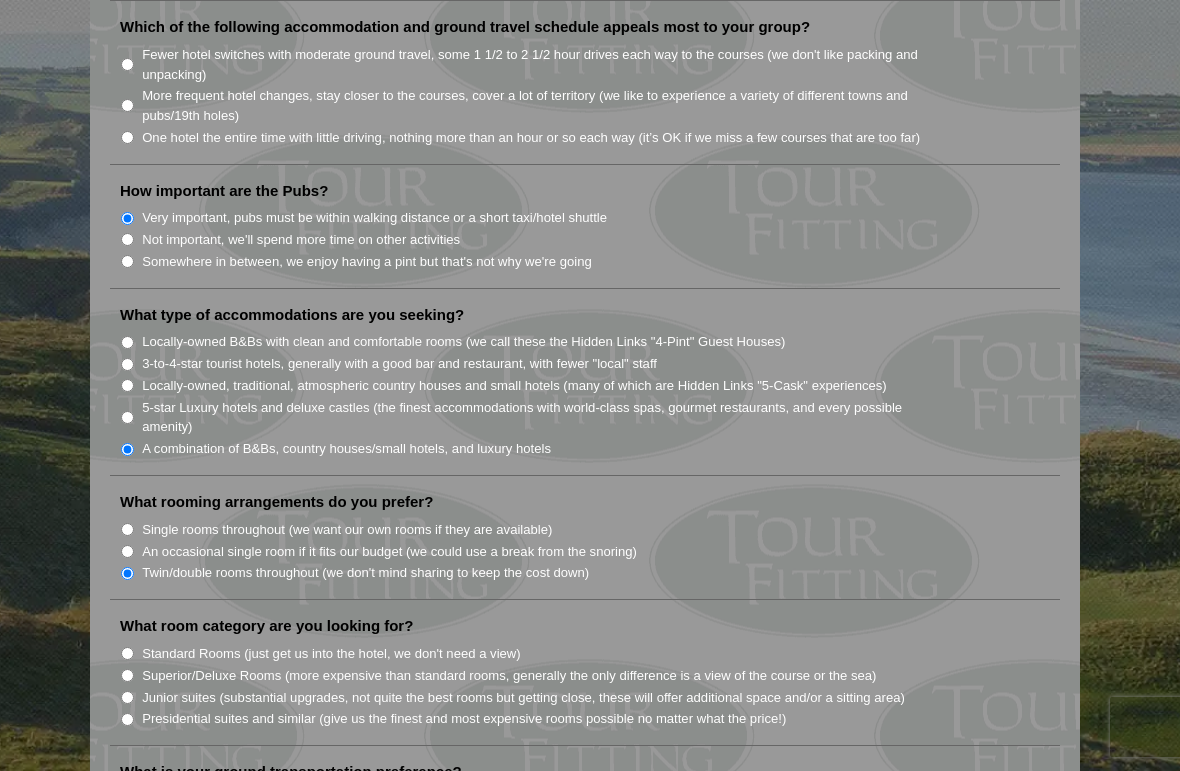 click on "What room category are you looking for?
Standard Rooms (just get us into the hotel, we don't need a view)
Superior/Deluxe Rooms (more expensive than standard rooms, generally the only difference is a view of the course or the sea)" at bounding box center (585, 681) 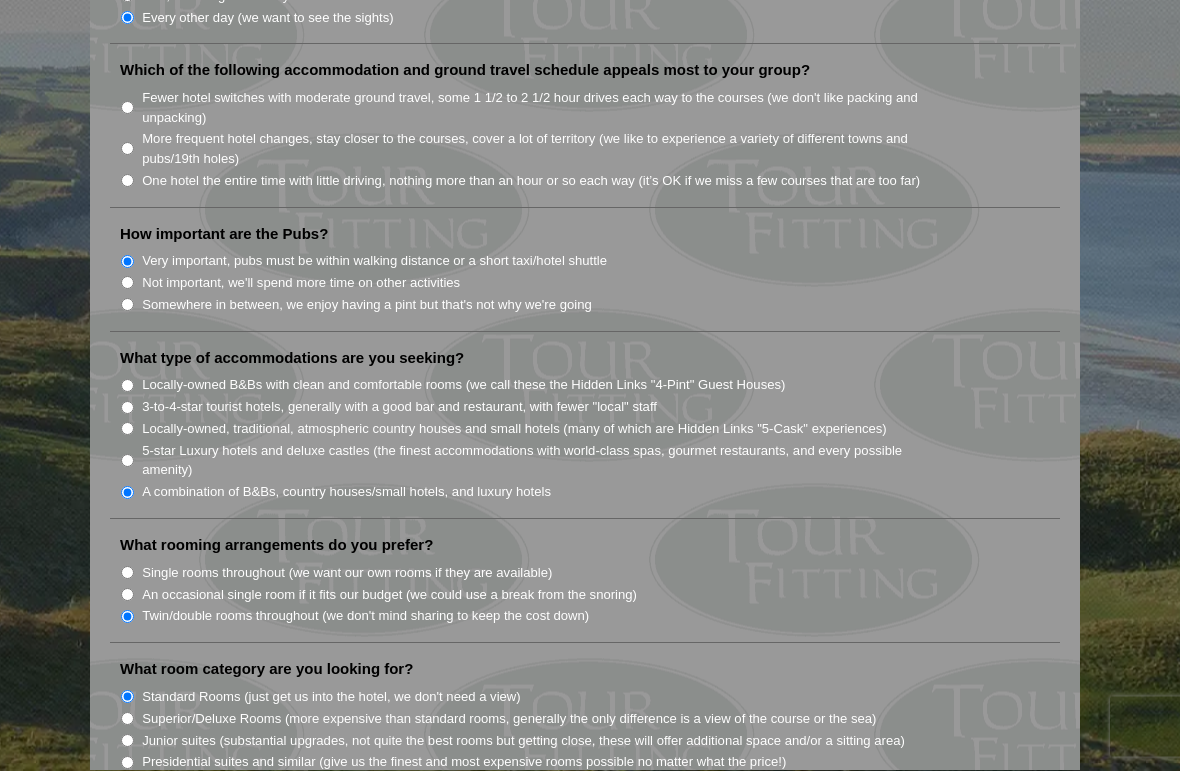 scroll, scrollTop: 1328, scrollLeft: 0, axis: vertical 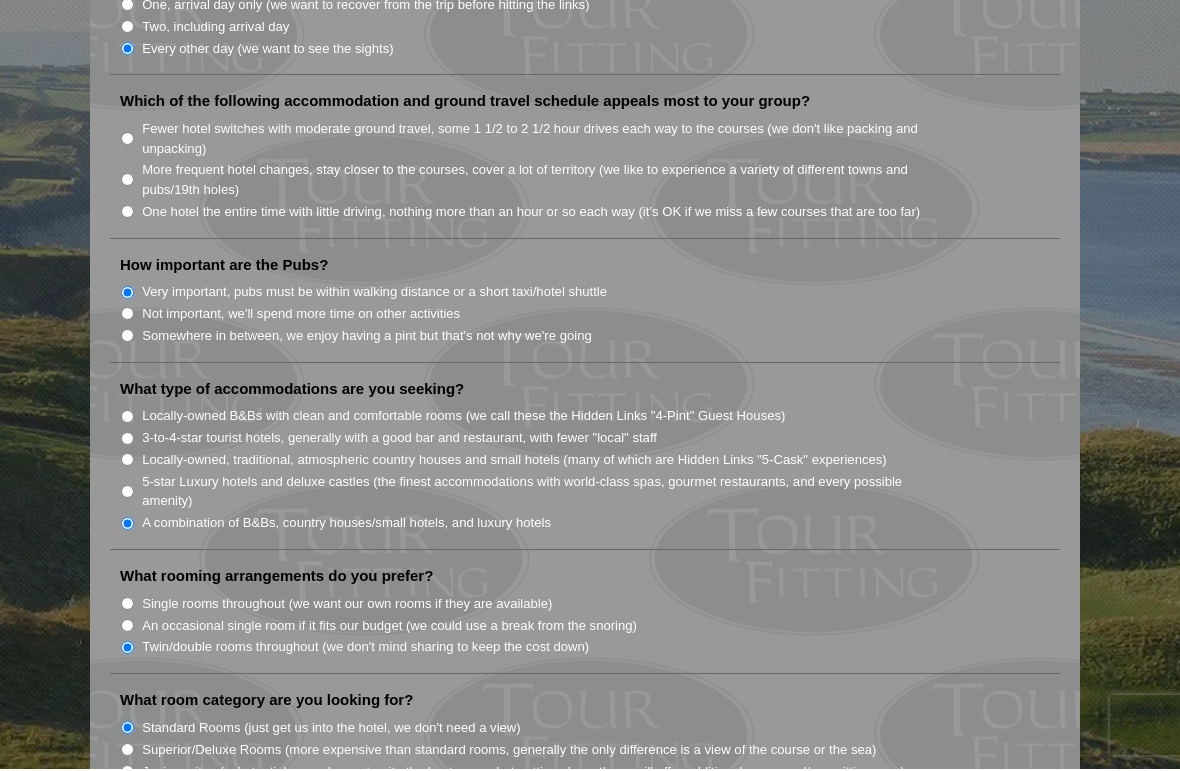 click on "More frequent hotel changes, stay closer to the courses, cover a lot of territory (we like to experience a variety of different towns and pubs/19th holes)" at bounding box center [127, 181] 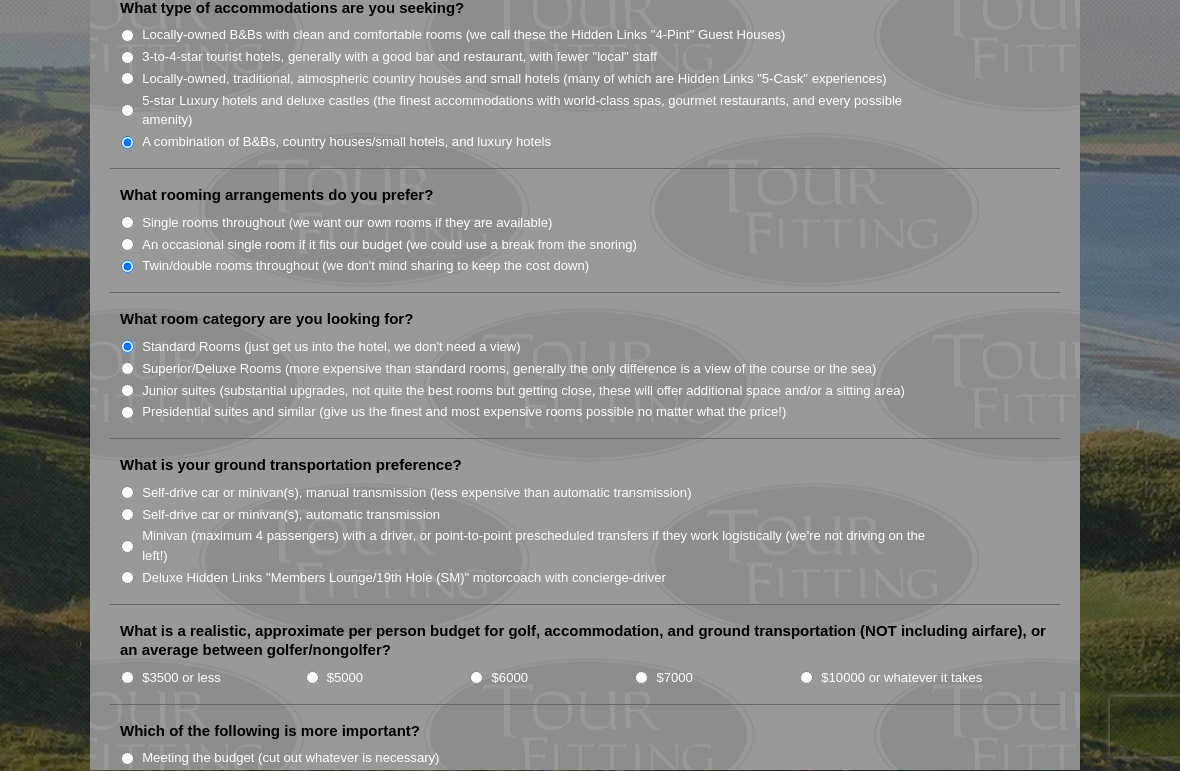 scroll, scrollTop: 1711, scrollLeft: 0, axis: vertical 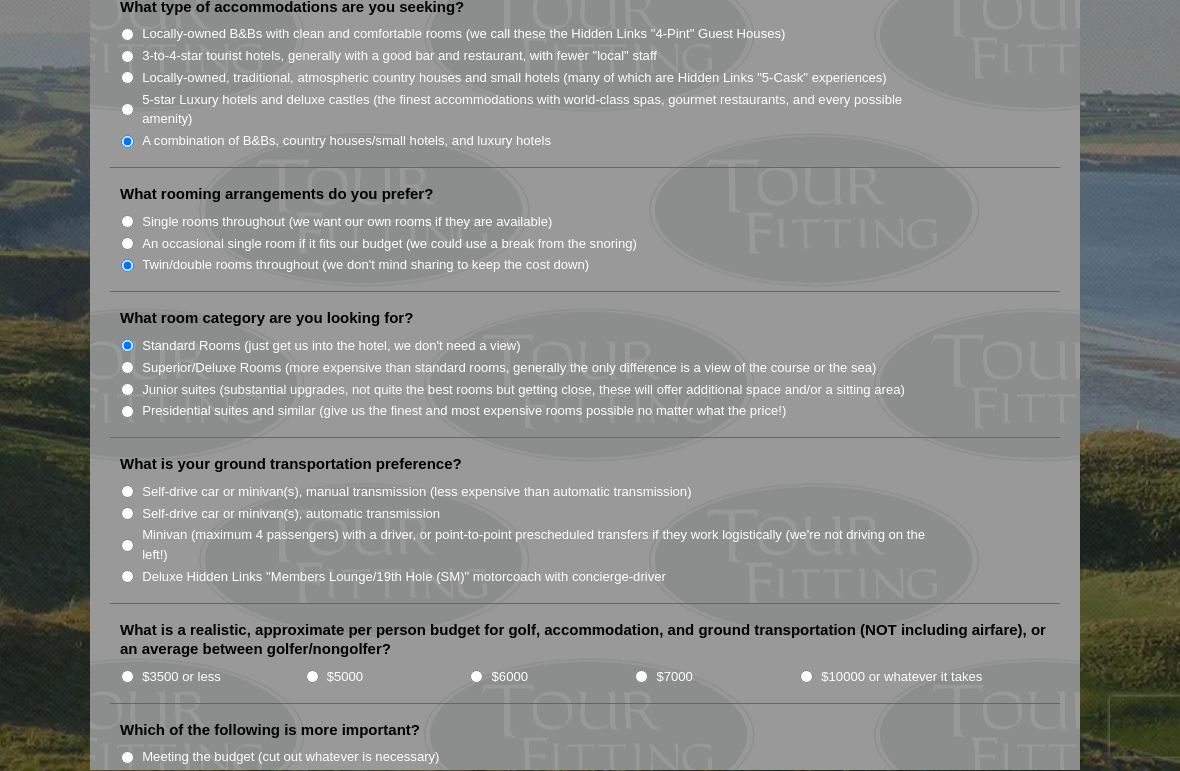 click on "Self-drive car or minivan(s), automatic transmission" at bounding box center (127, 514) 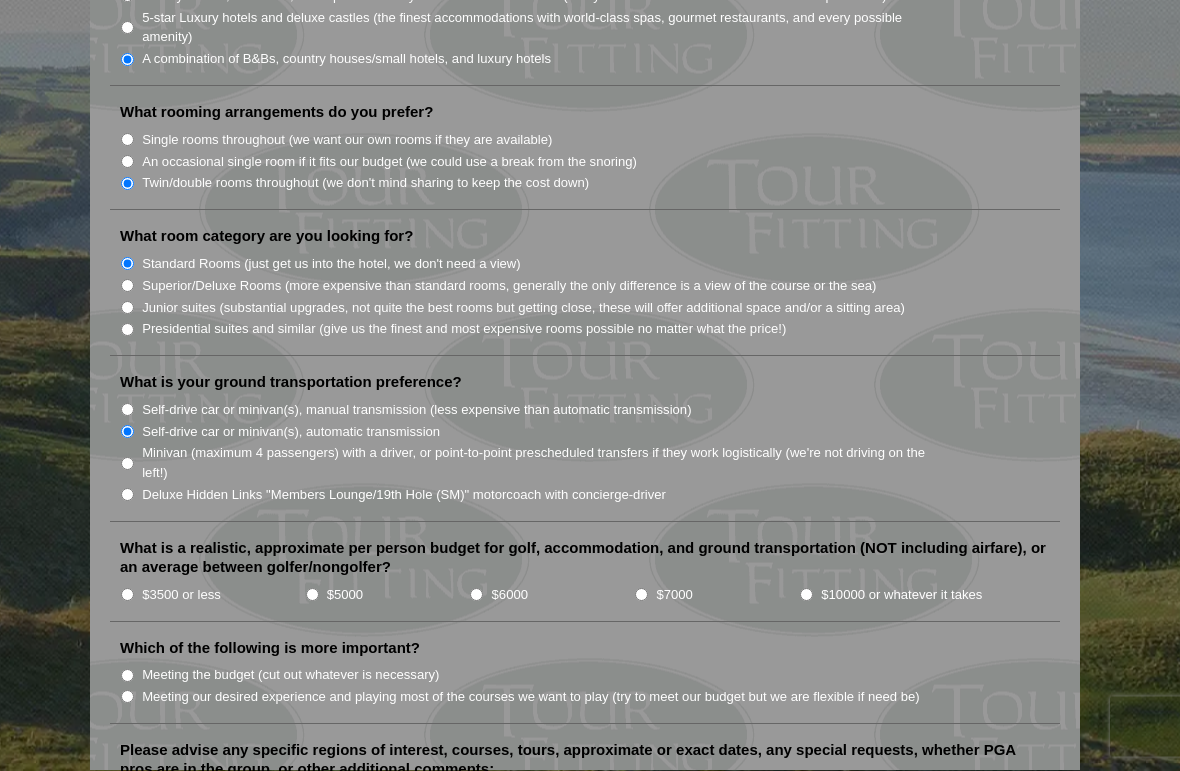 scroll, scrollTop: 1794, scrollLeft: 0, axis: vertical 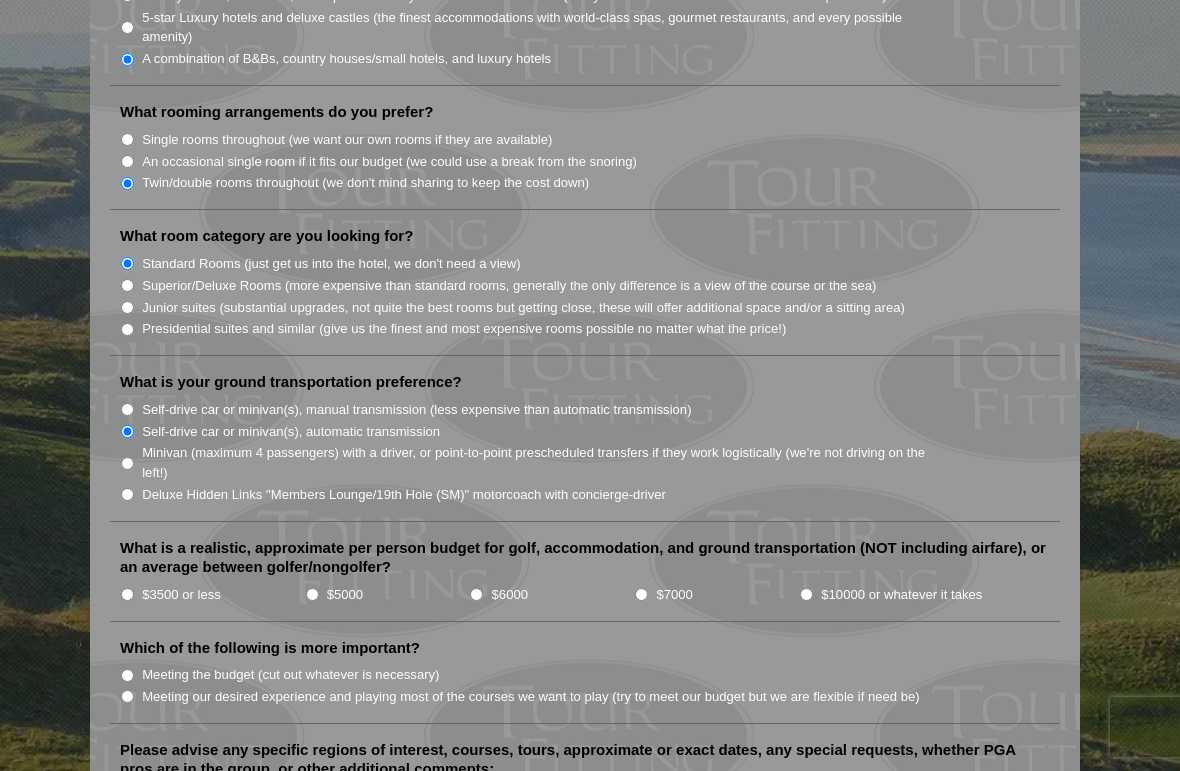 click on "$5000" at bounding box center [312, 594] 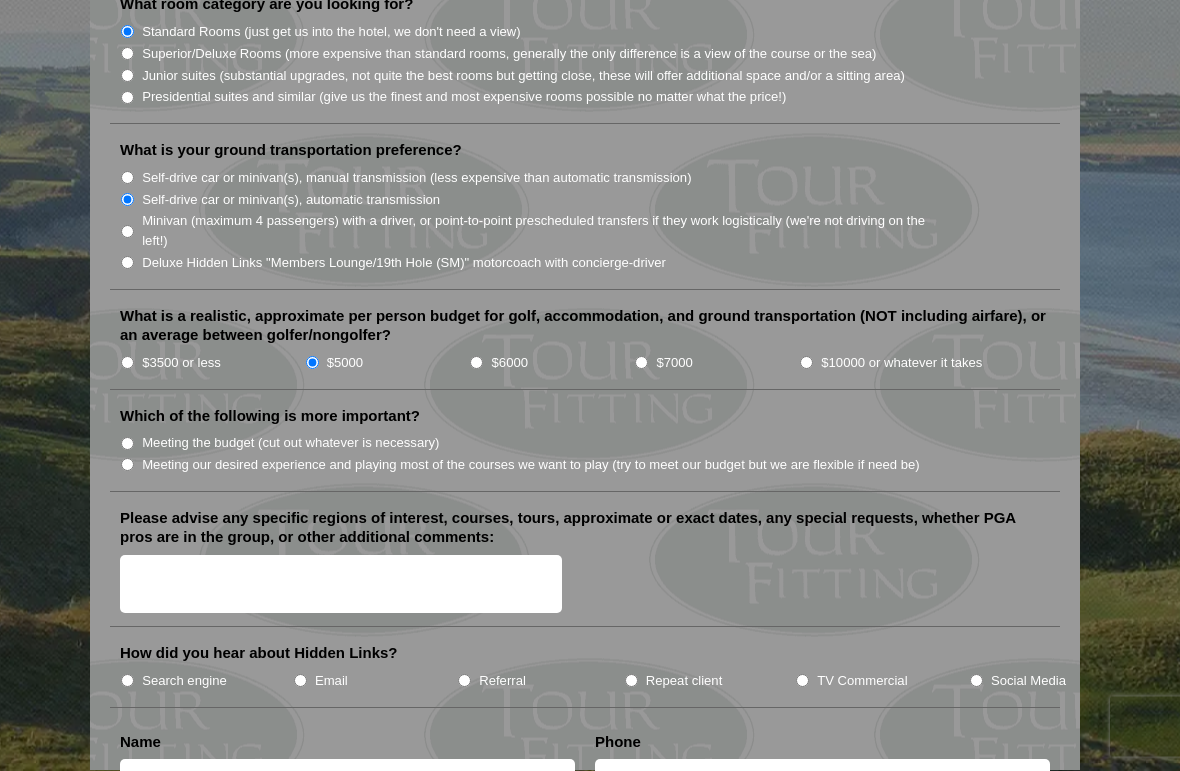 scroll, scrollTop: 2029, scrollLeft: 0, axis: vertical 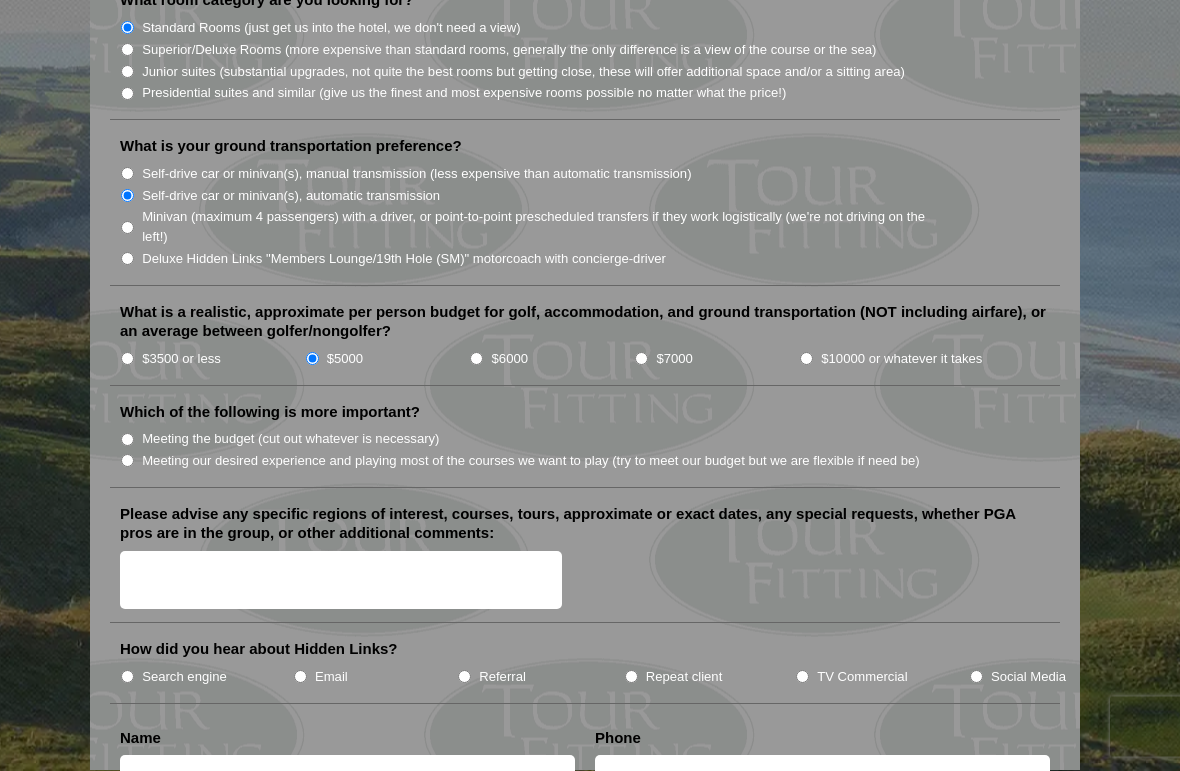 click on "Meeting our desired experience and playing most of the courses we want to play (try to meet our budget but we are flexible if need be)" at bounding box center [127, 461] 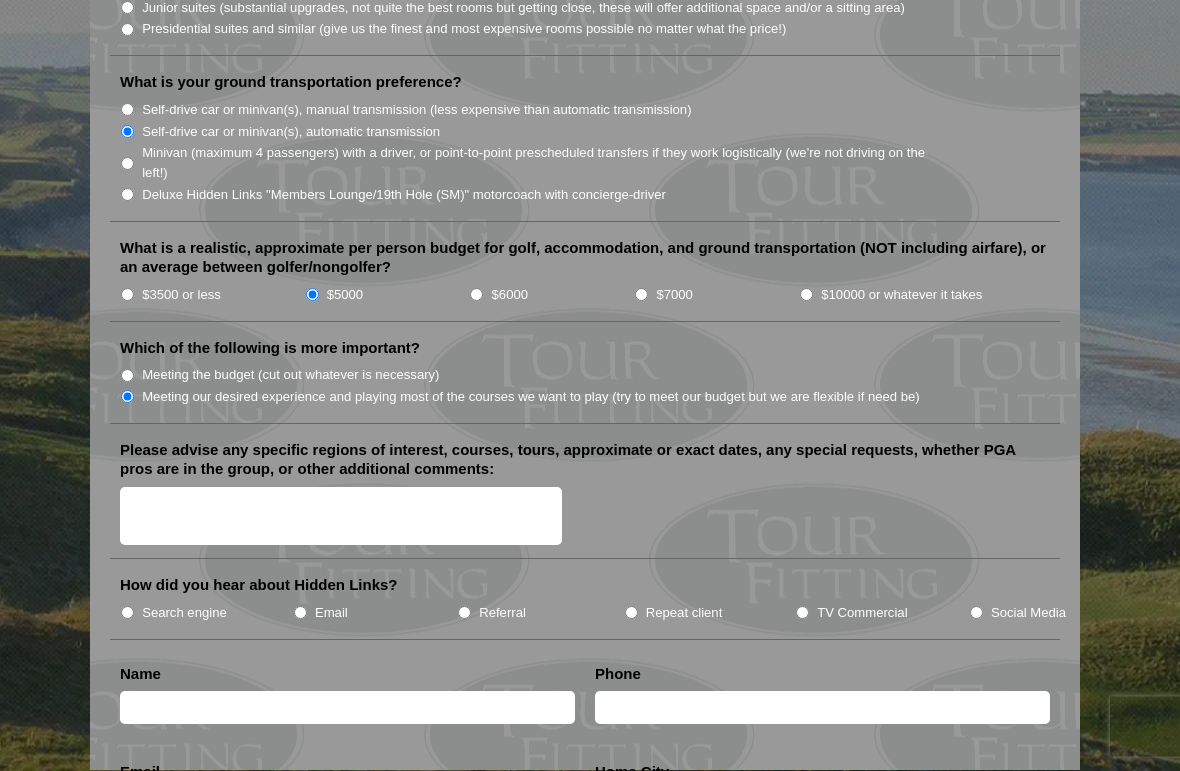 scroll, scrollTop: 2112, scrollLeft: 0, axis: vertical 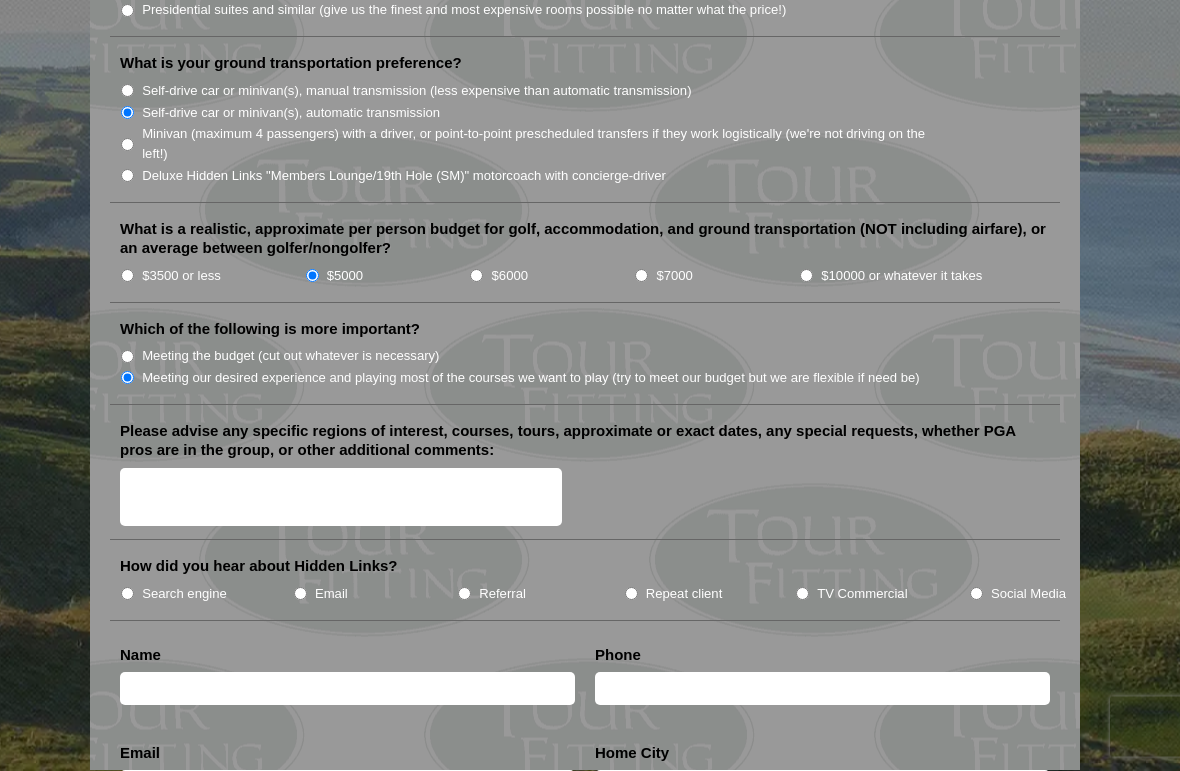 click on "Search engine" at bounding box center [127, 594] 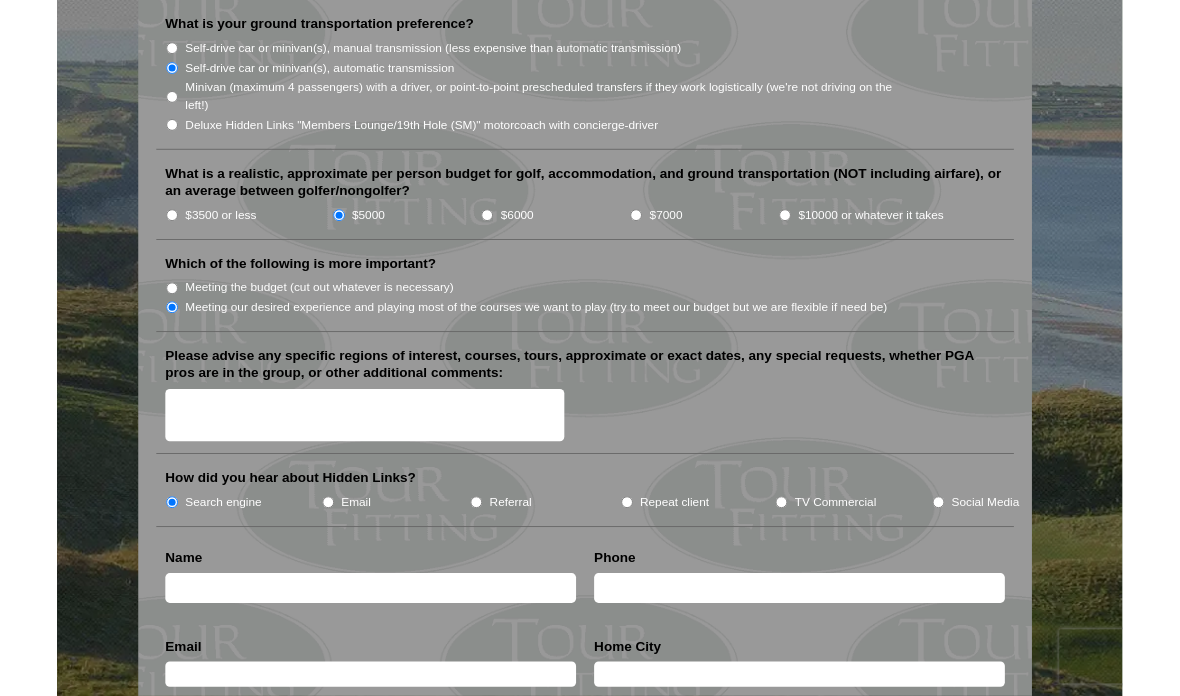 scroll, scrollTop: 2163, scrollLeft: 0, axis: vertical 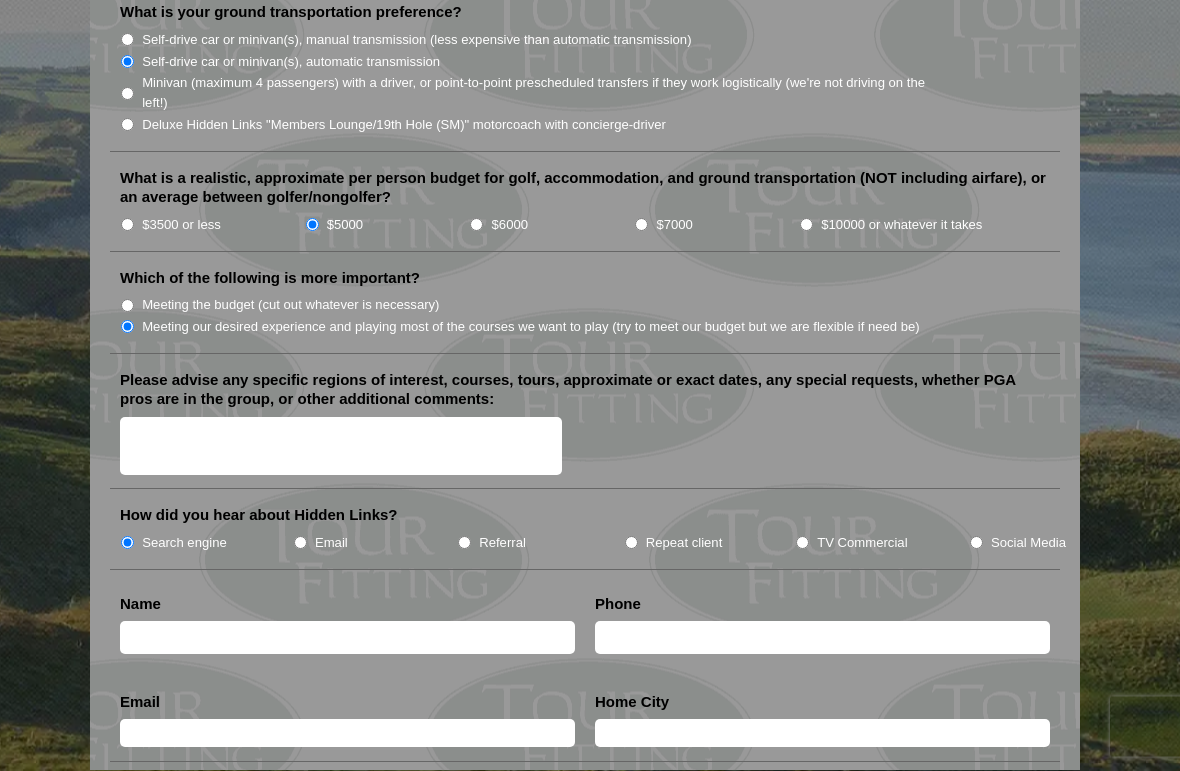 click on "Please advise any specific regions of interest, courses, tours, approximate or exact dates, any special requests, whether PGA pros are in the group, or other additional comments:" at bounding box center (341, 447) 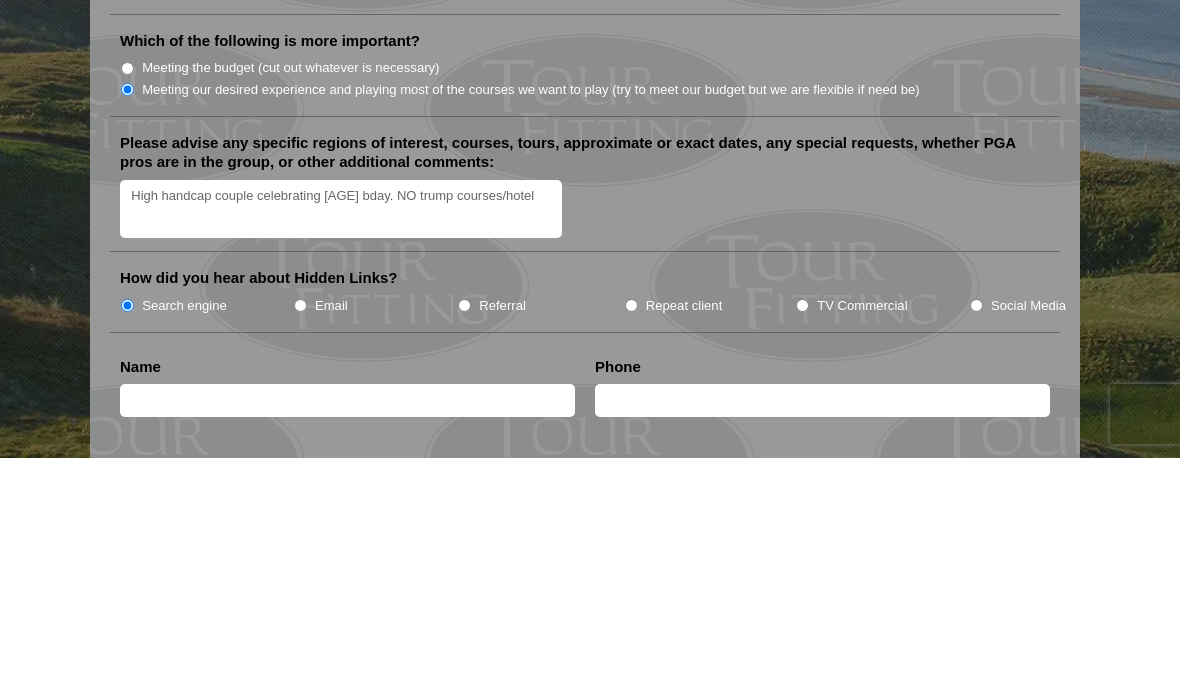 scroll, scrollTop: 2402, scrollLeft: 0, axis: vertical 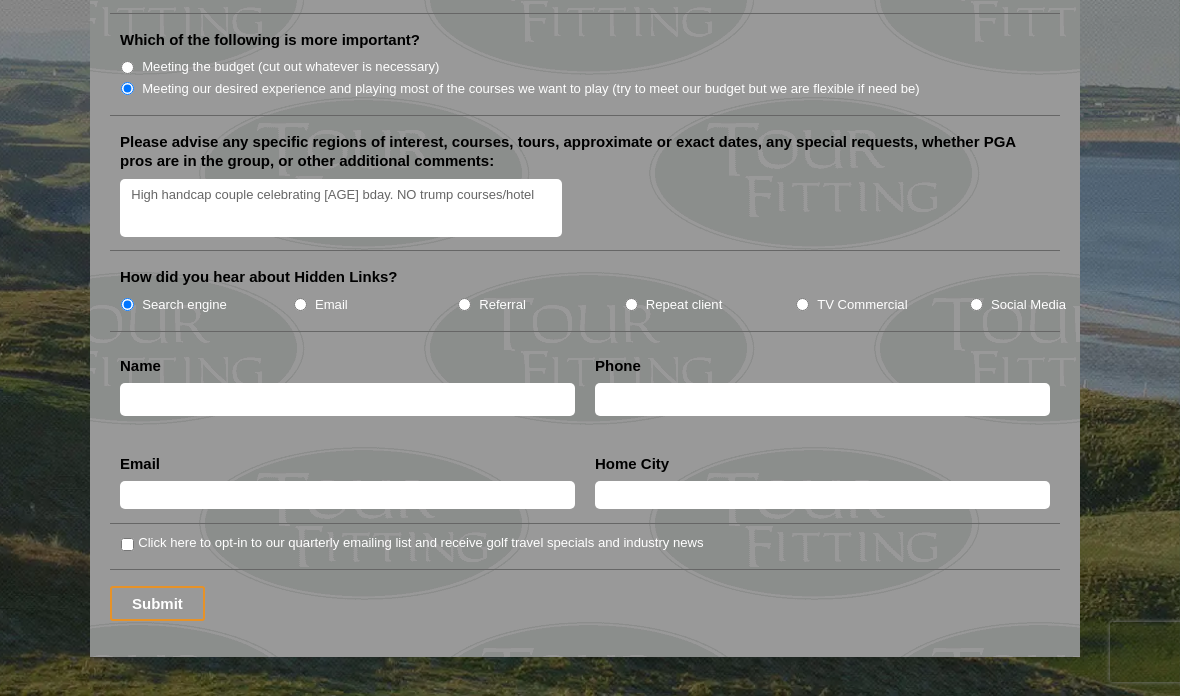click on "High handcap couple celebrating [AGE] bday. NO trump courses/hotel" at bounding box center (341, 208) 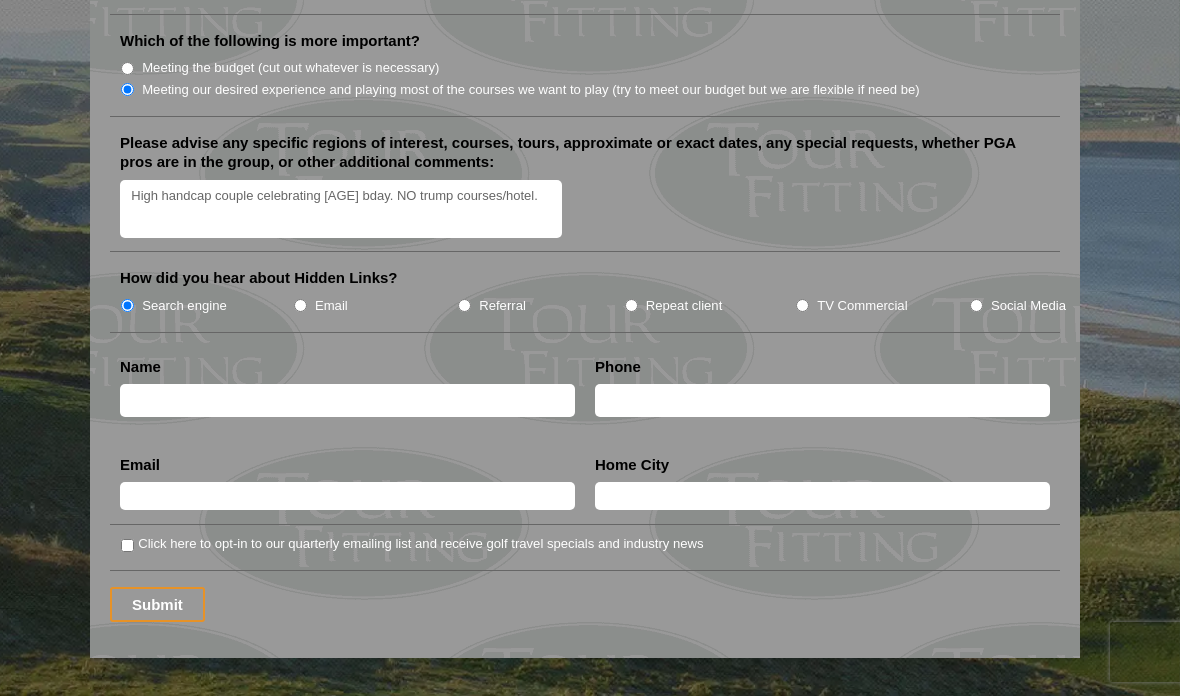 click on "High handcap couple celebrating [AGE] bday. NO trump courses/hotel." at bounding box center (341, 209) 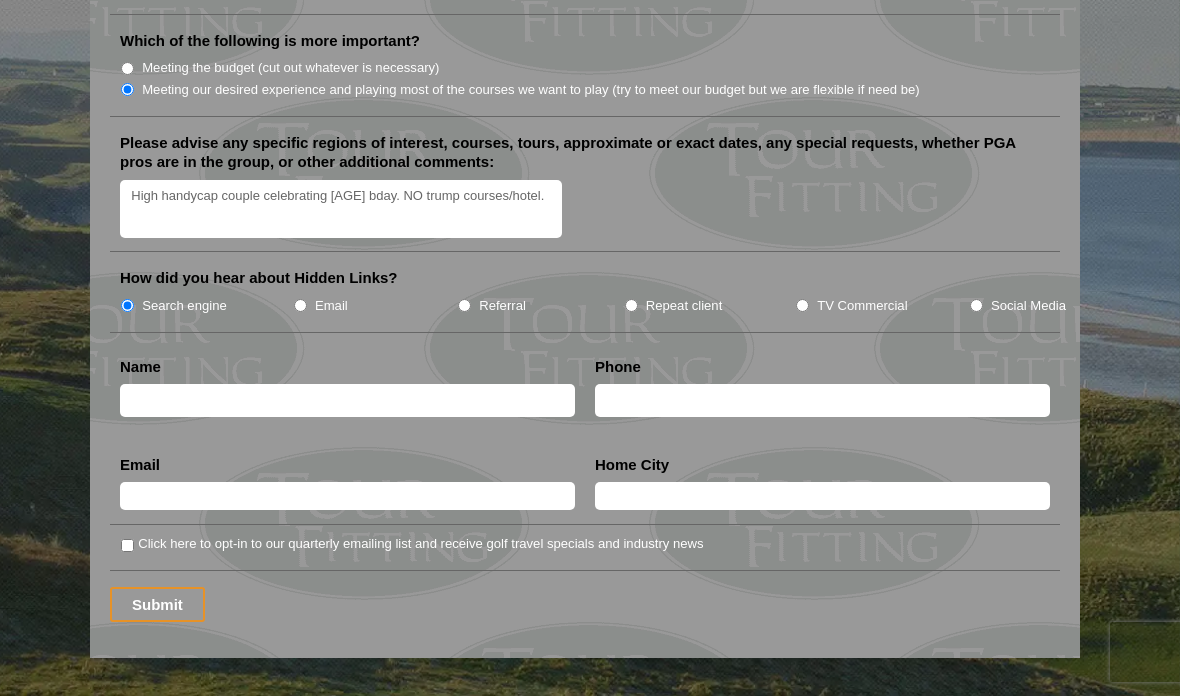 click on "High handycap couple celebrating [AGE] bday. NO trump courses/hotel." at bounding box center (341, 209) 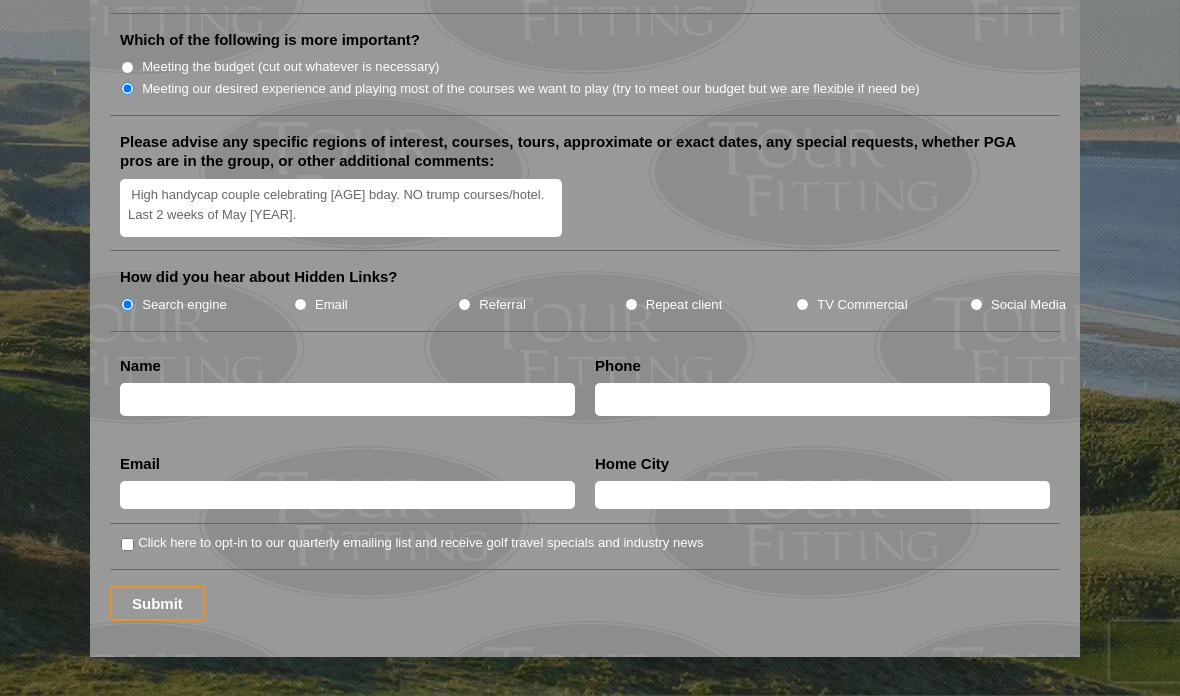 type on "High handycap couple celebrating [AGE] bday. NO trump courses/hotel. Last 2 weeks of May [YEAR]." 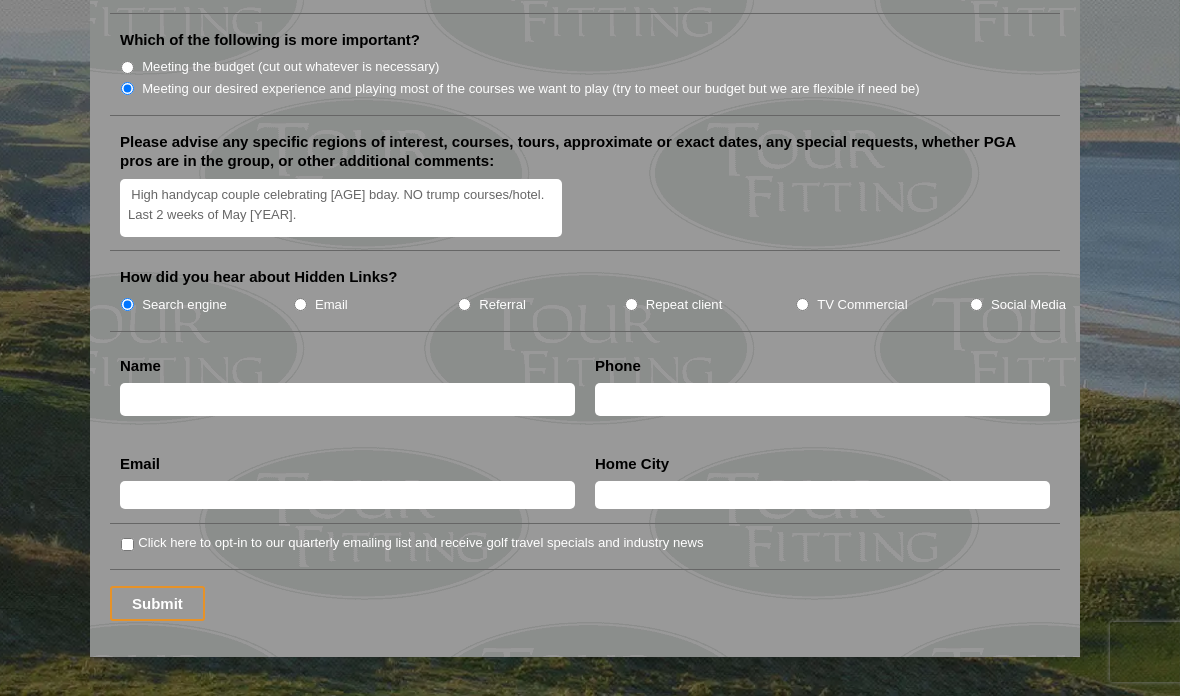 scroll, scrollTop: 2401, scrollLeft: 0, axis: vertical 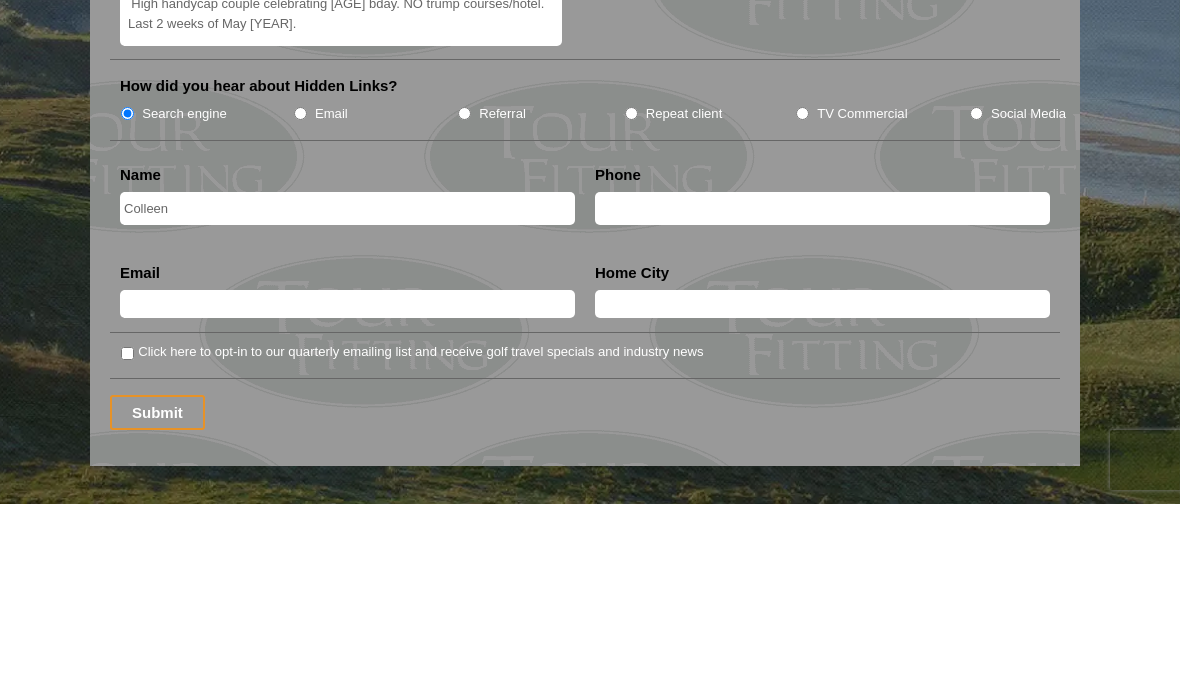 type on "Colleen" 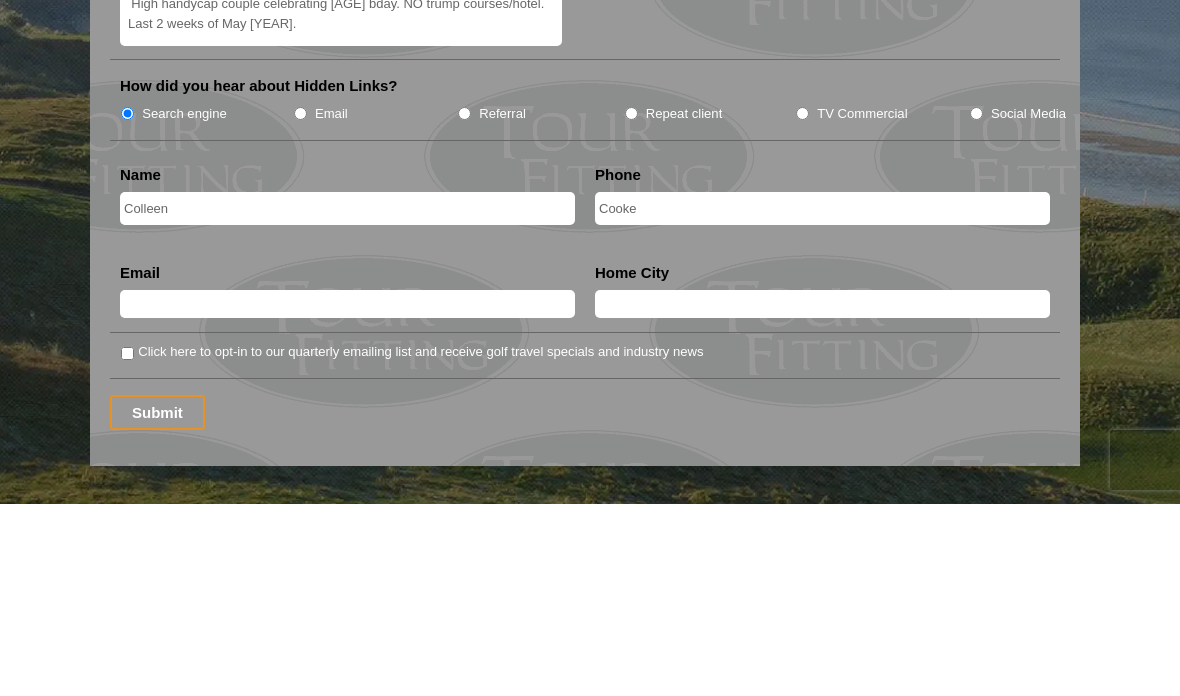 type on "Cooke" 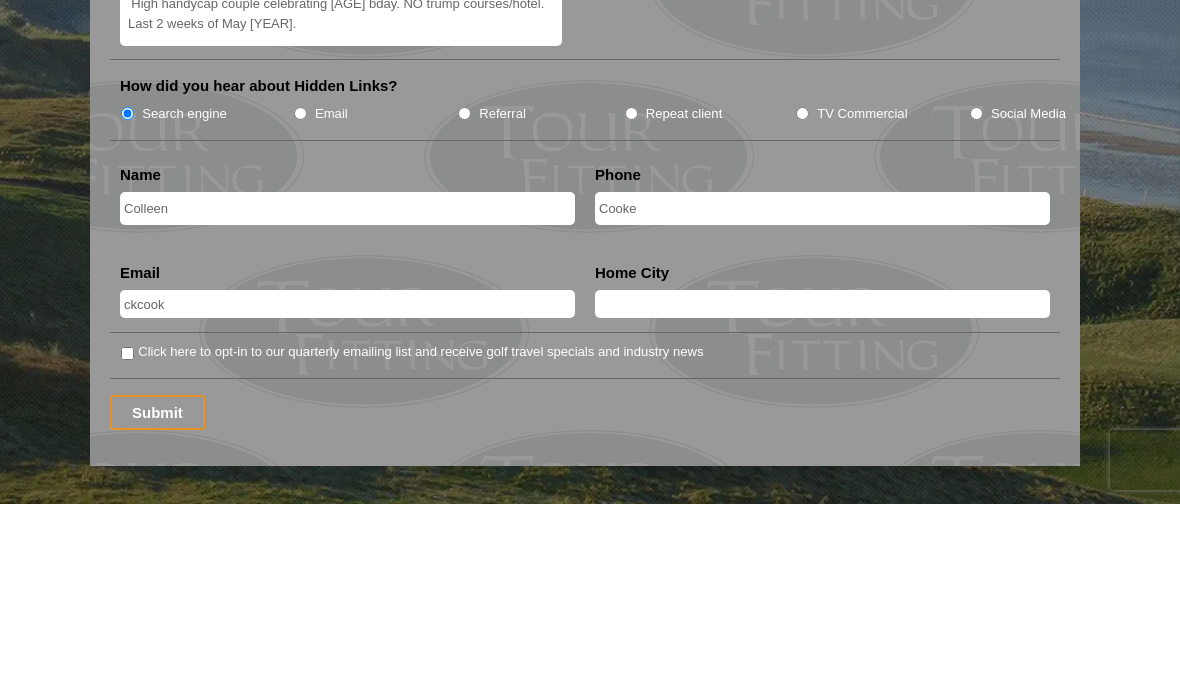 type on "ckcooke" 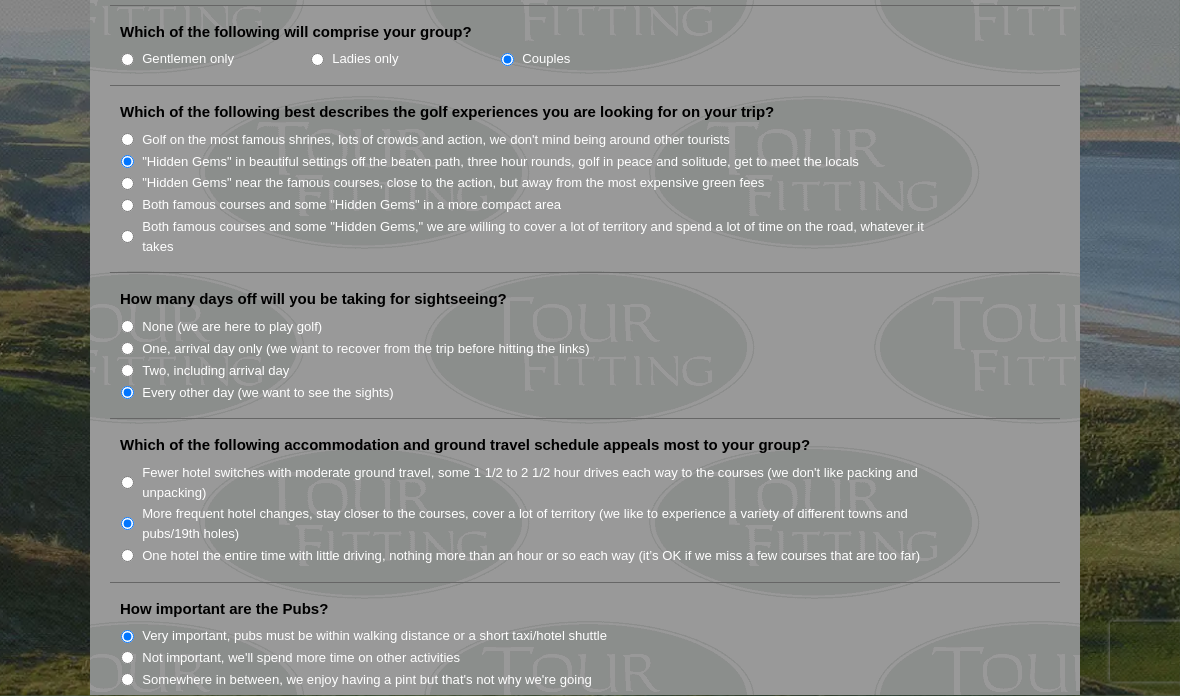 scroll, scrollTop: 916, scrollLeft: 0, axis: vertical 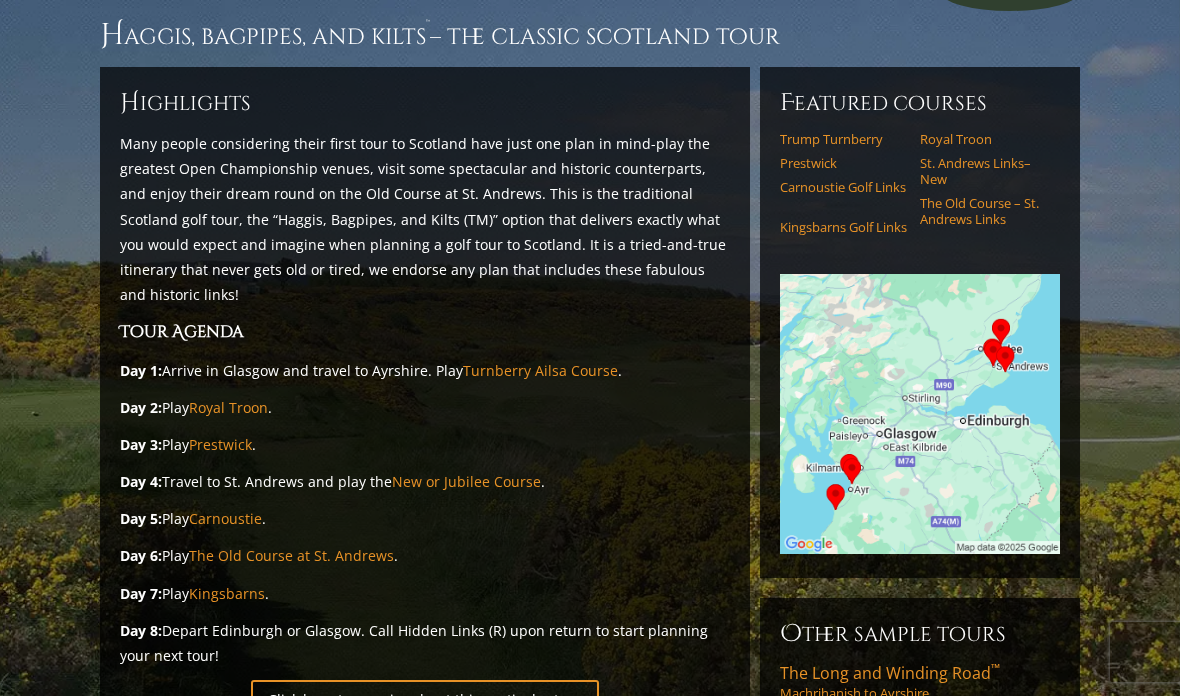 click on "Turnberry Ailsa Course" at bounding box center (540, 370) 